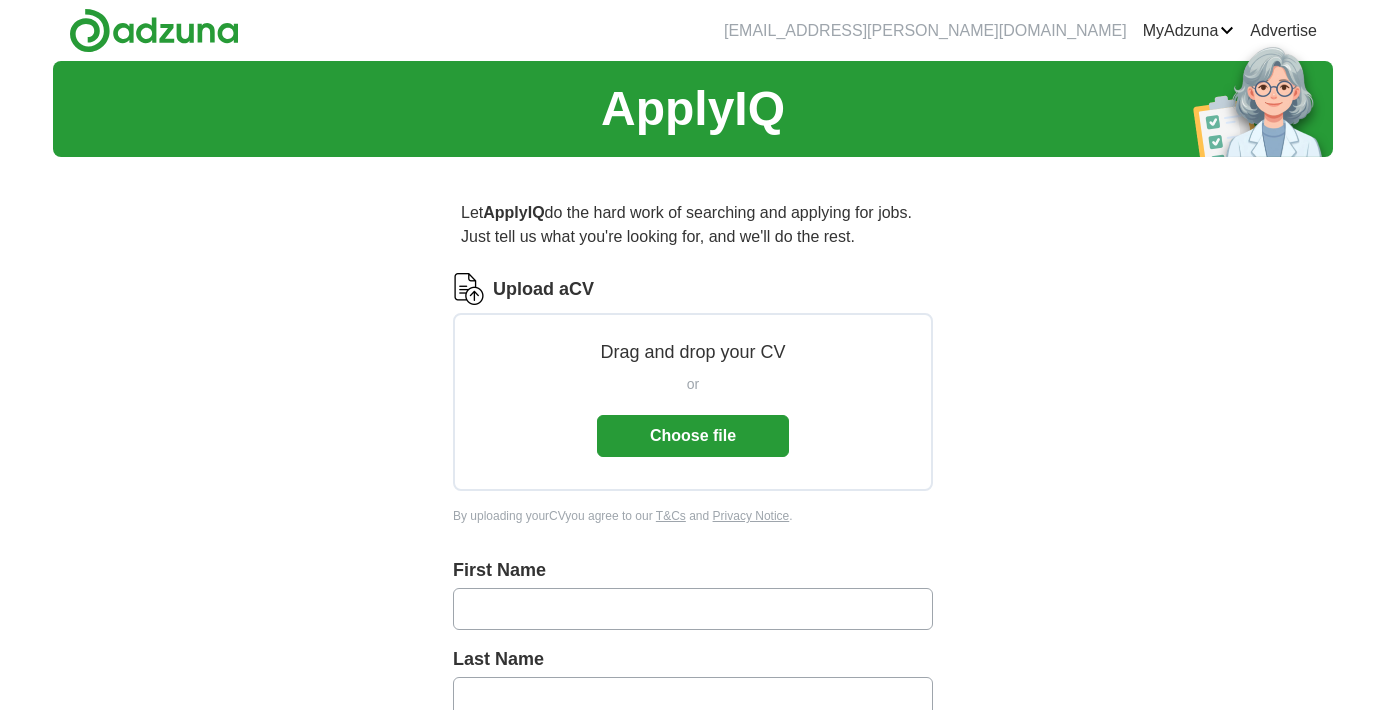 scroll, scrollTop: 0, scrollLeft: 0, axis: both 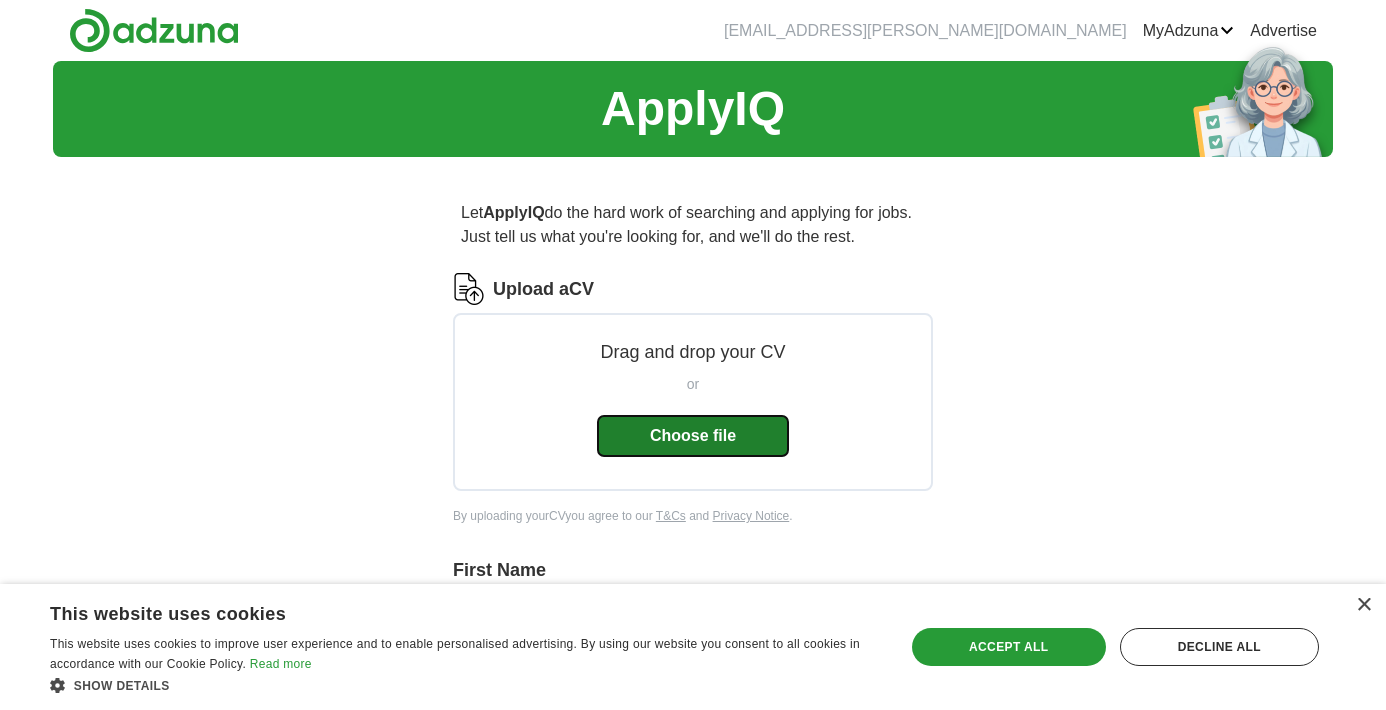 click on "Choose file" at bounding box center (693, 436) 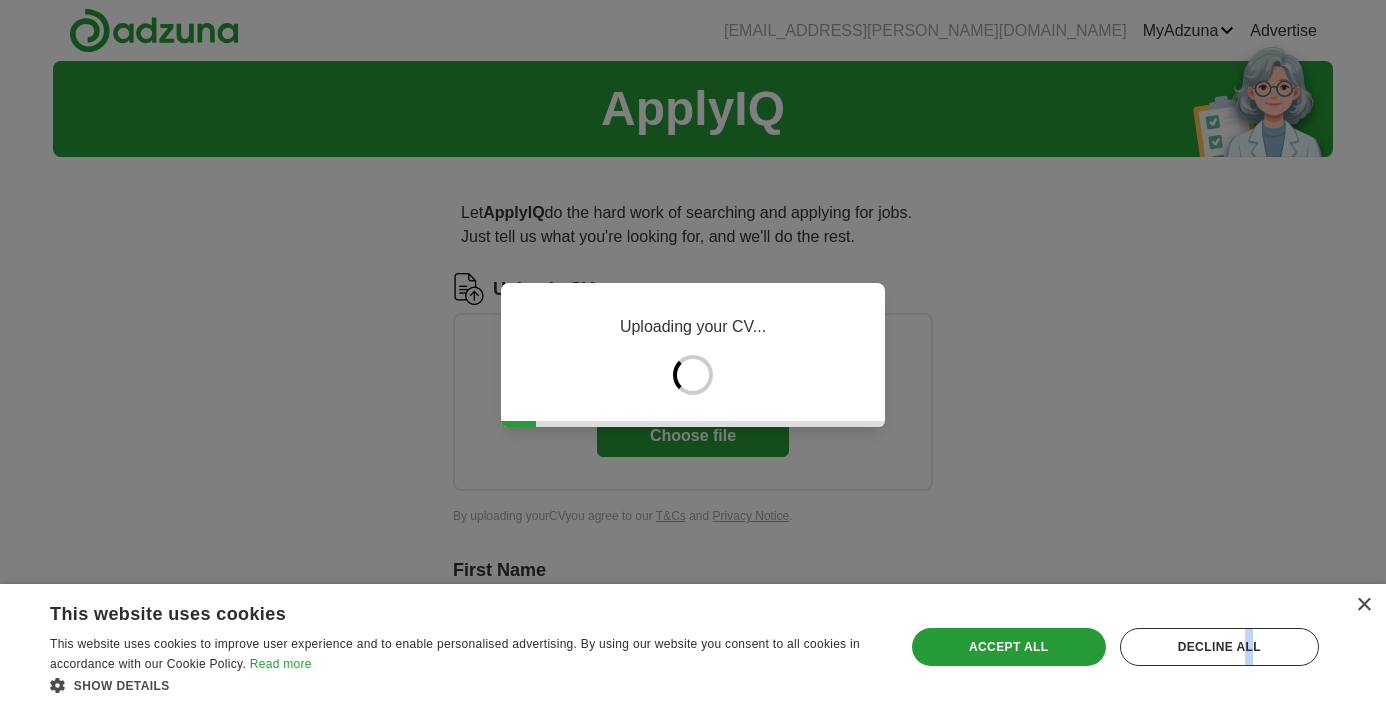 drag, startPoint x: 1181, startPoint y: 651, endPoint x: 1174, endPoint y: 636, distance: 16.552946 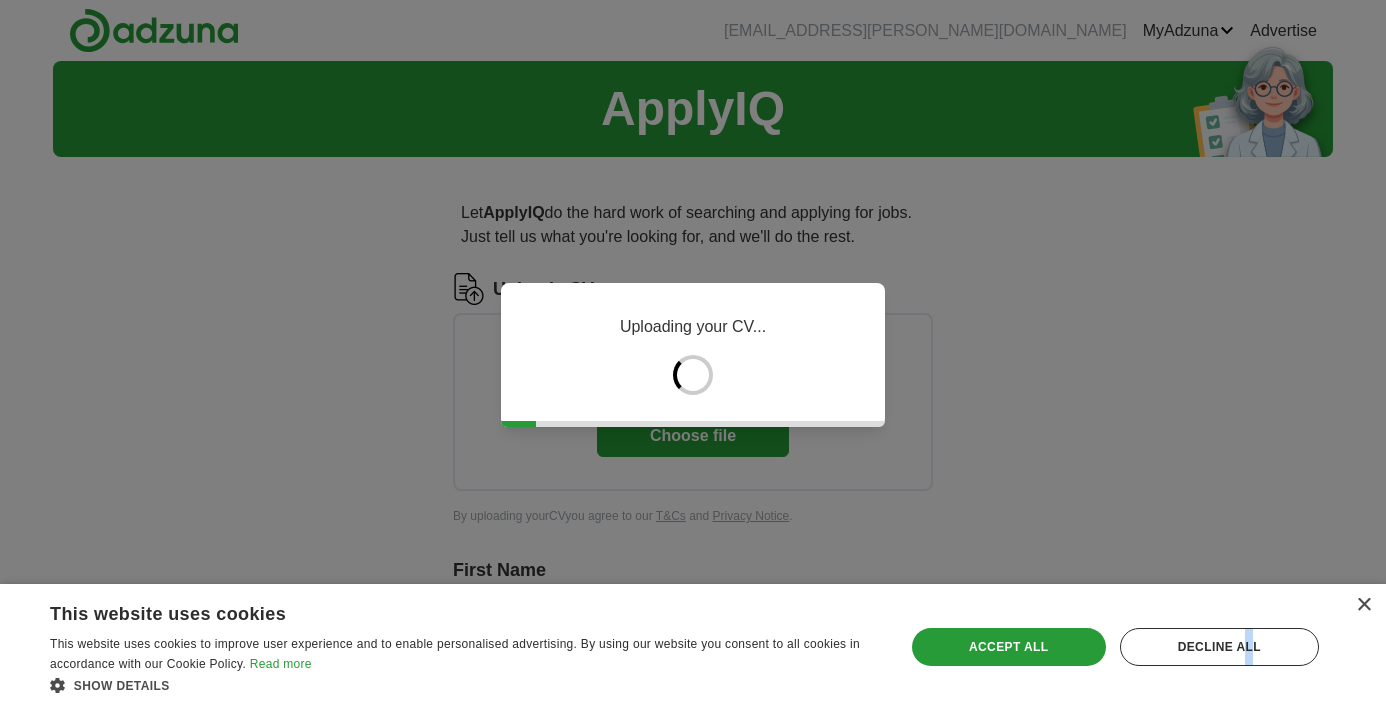 click on "Decline all" at bounding box center (1219, 647) 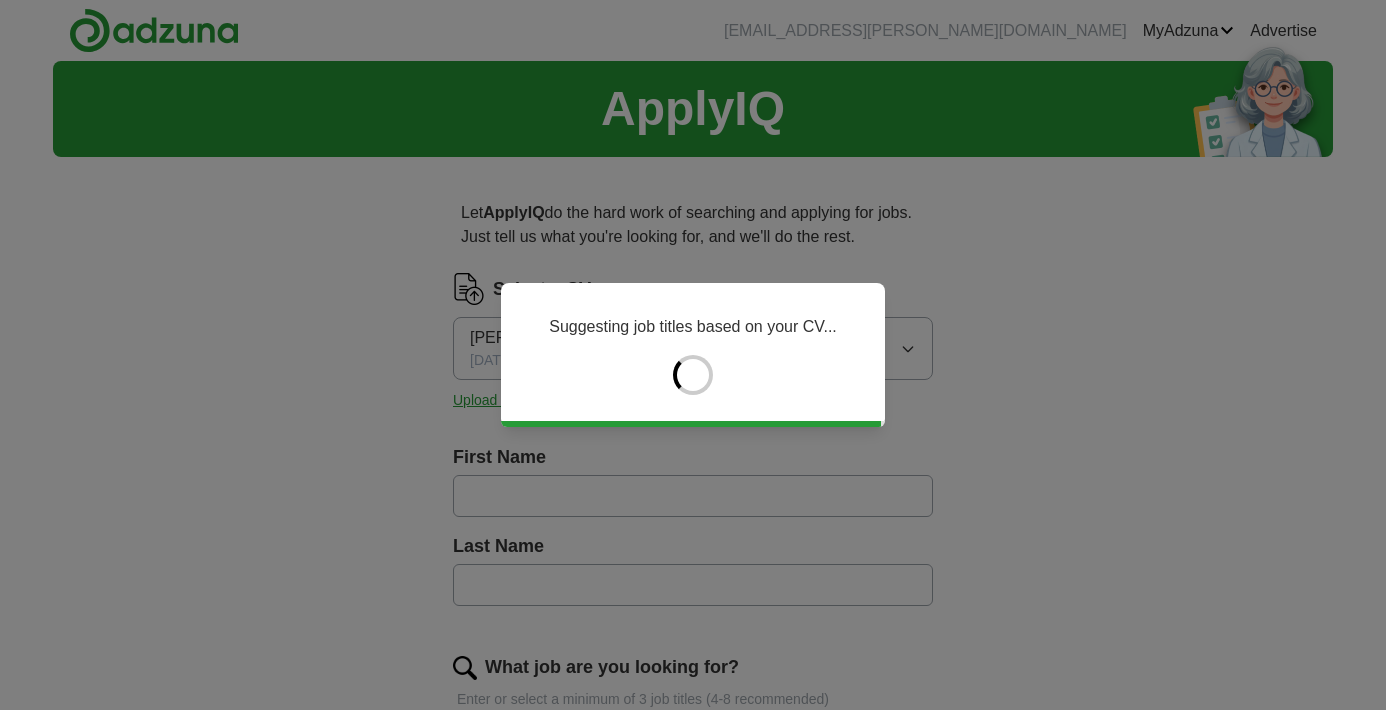 type on "********" 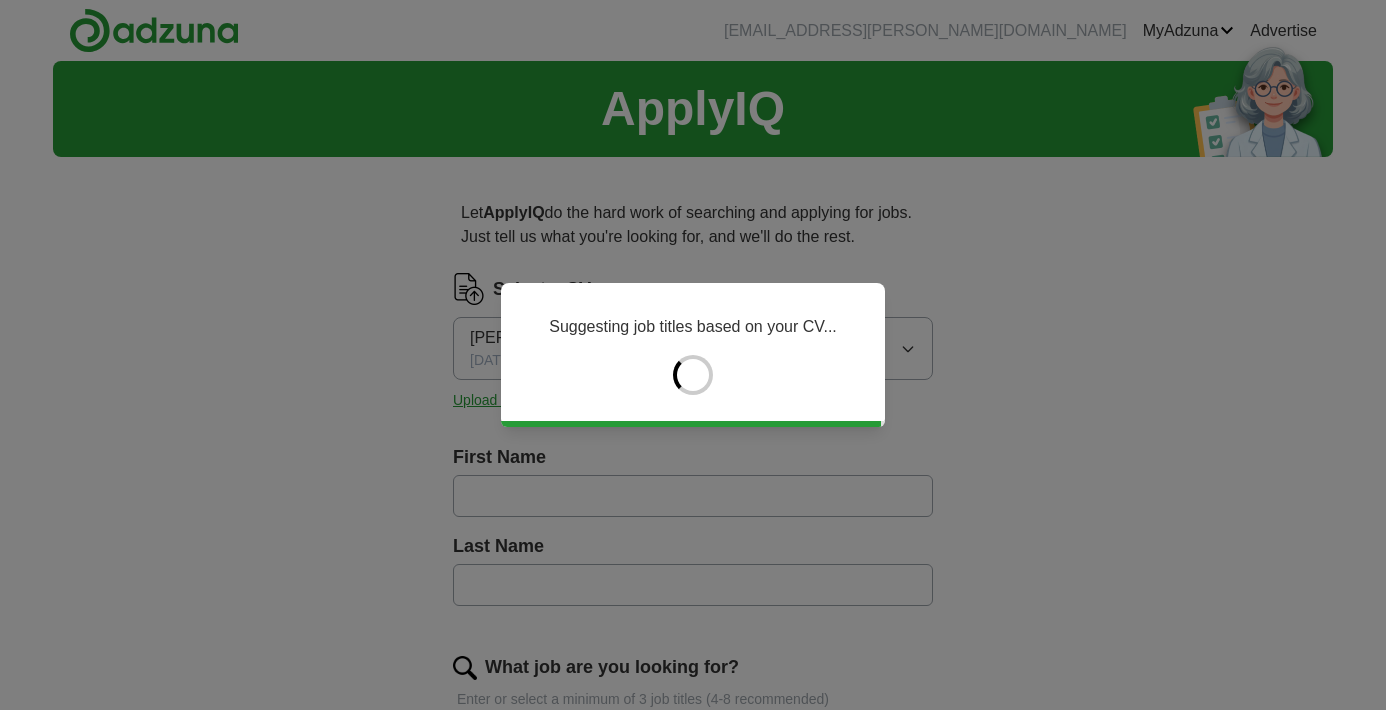 type on "****" 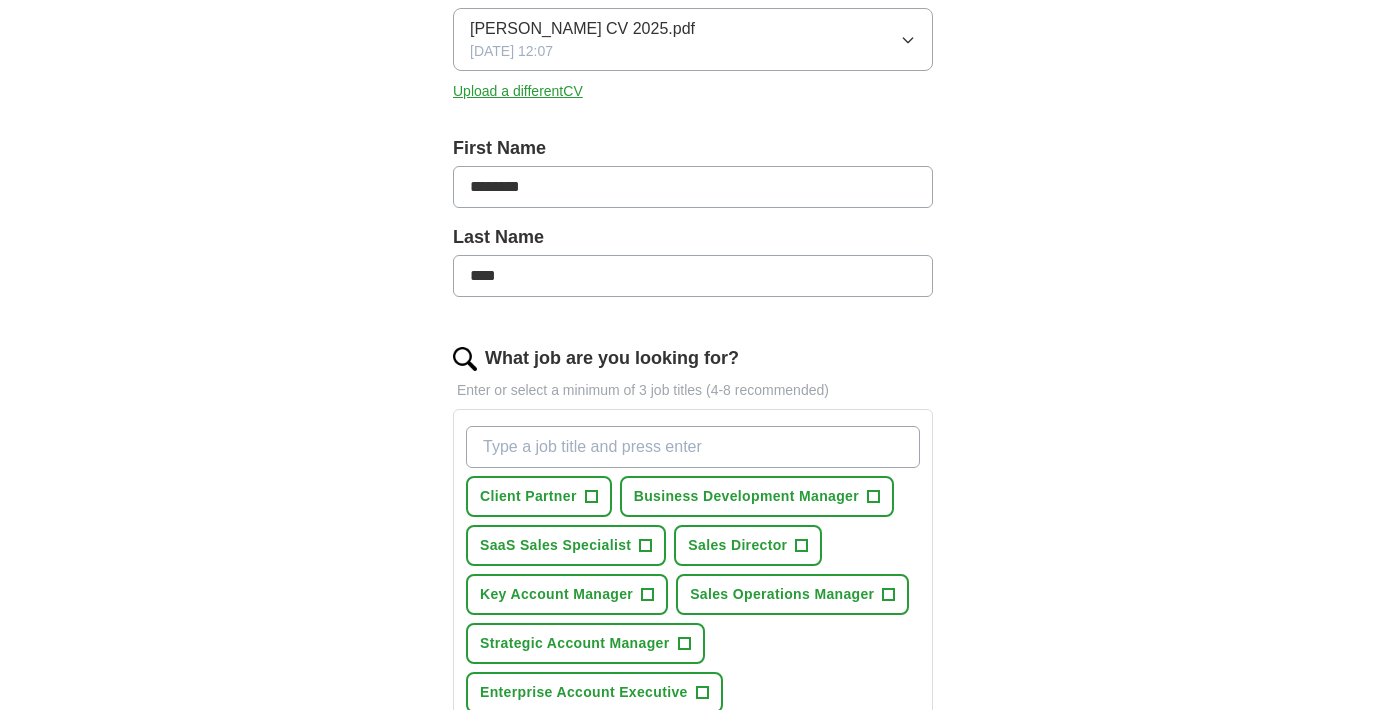 scroll, scrollTop: 294, scrollLeft: 0, axis: vertical 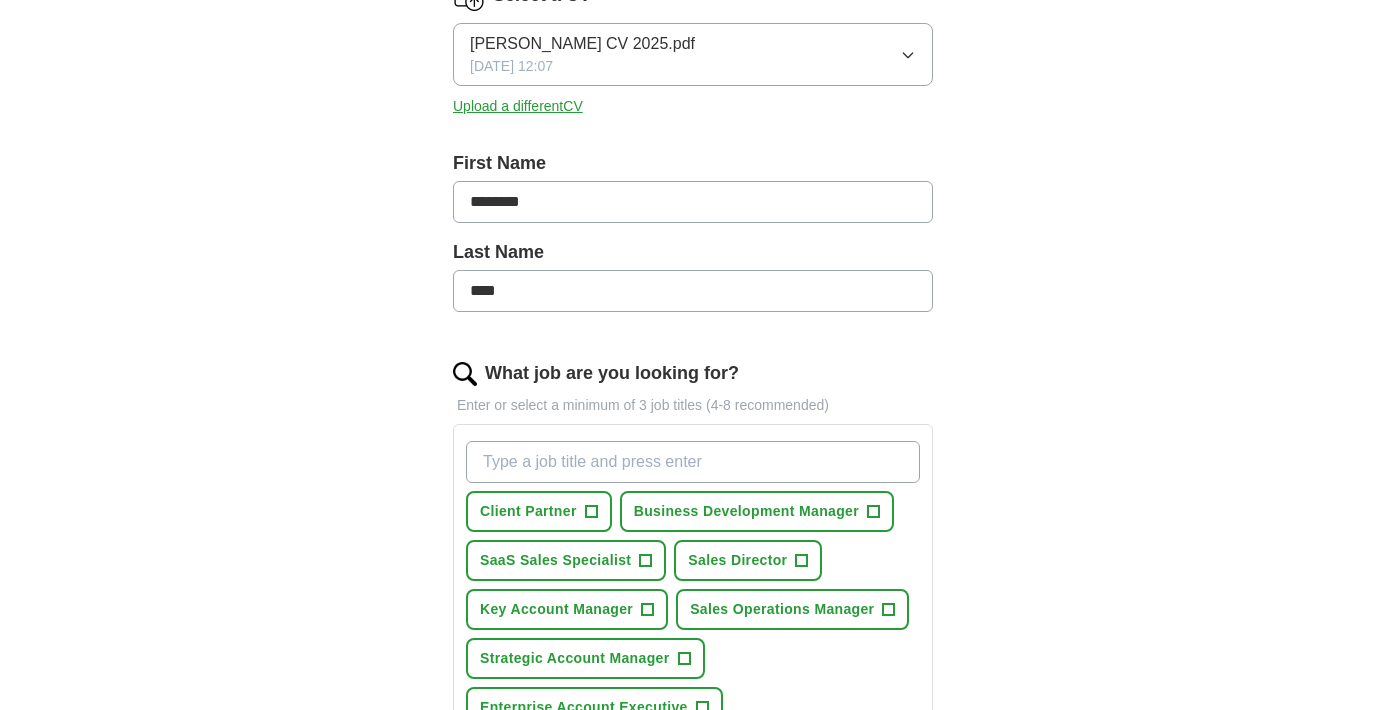 click on "********" at bounding box center [693, 202] 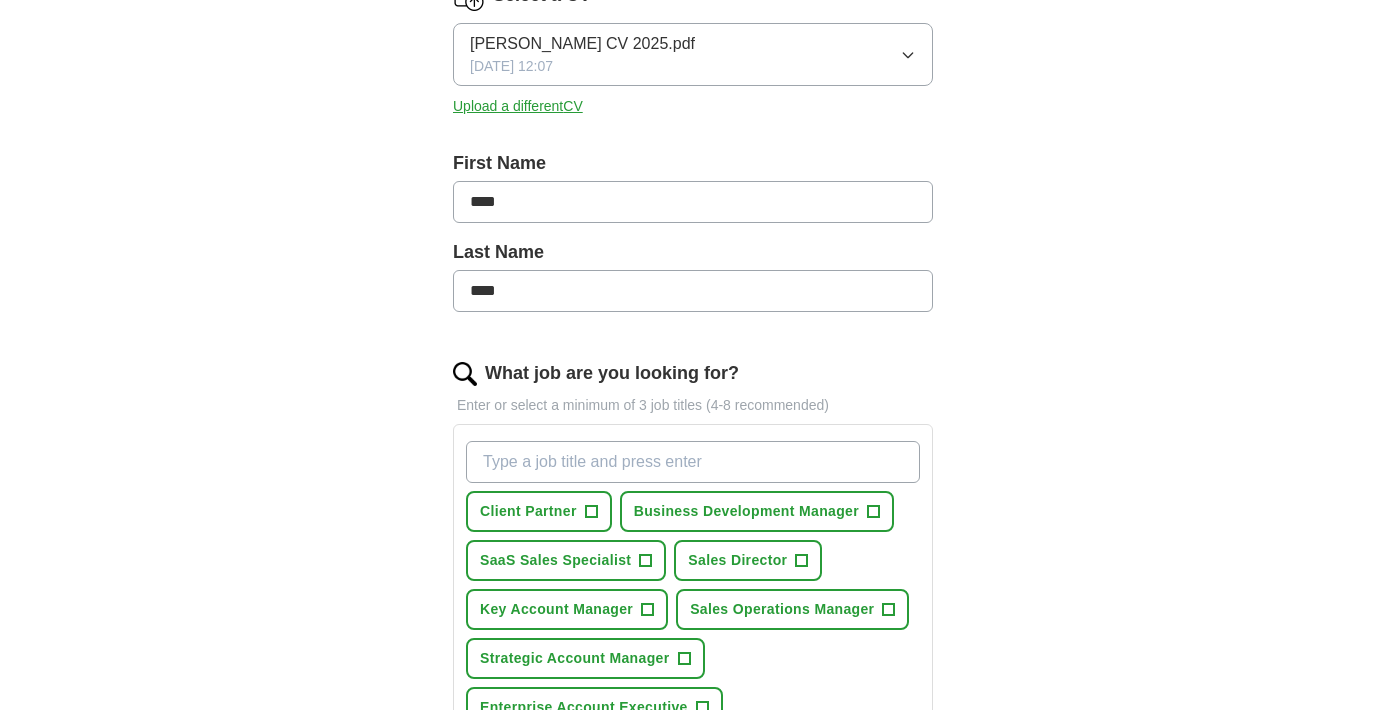 type on "****" 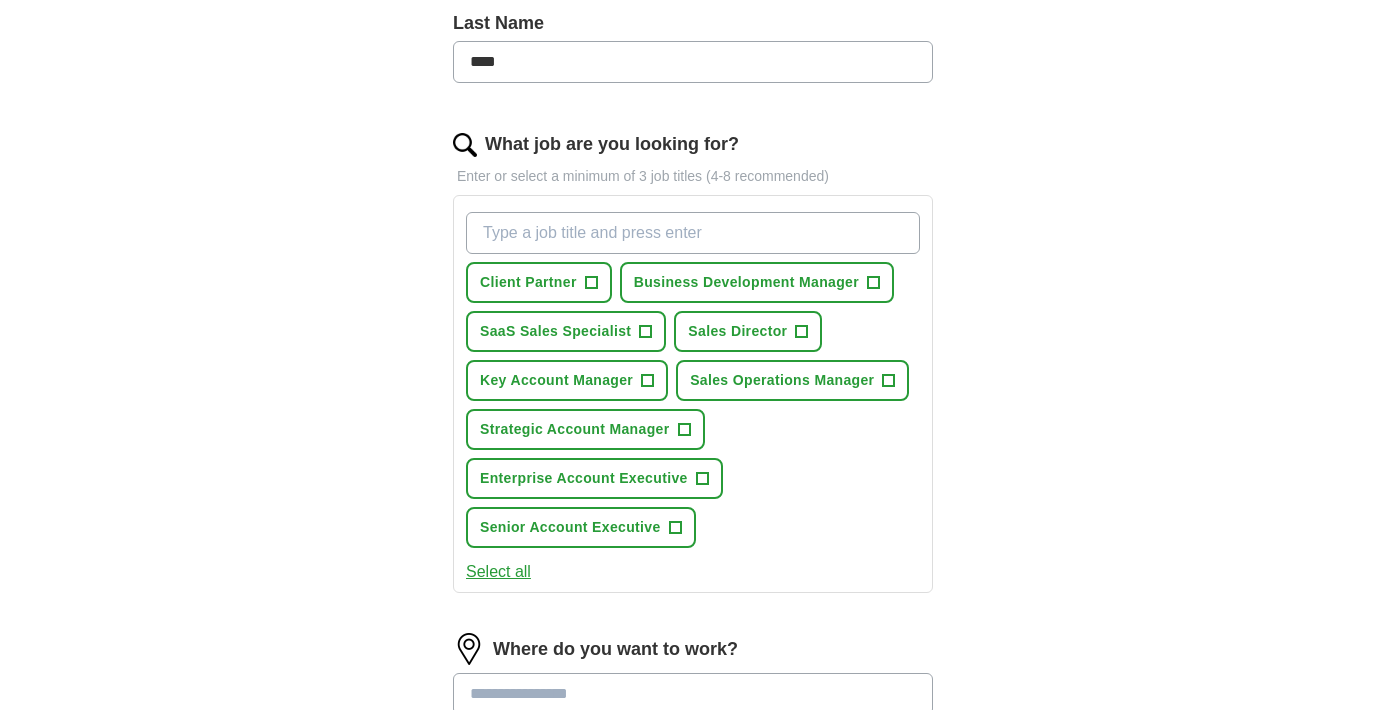 scroll, scrollTop: 533, scrollLeft: 0, axis: vertical 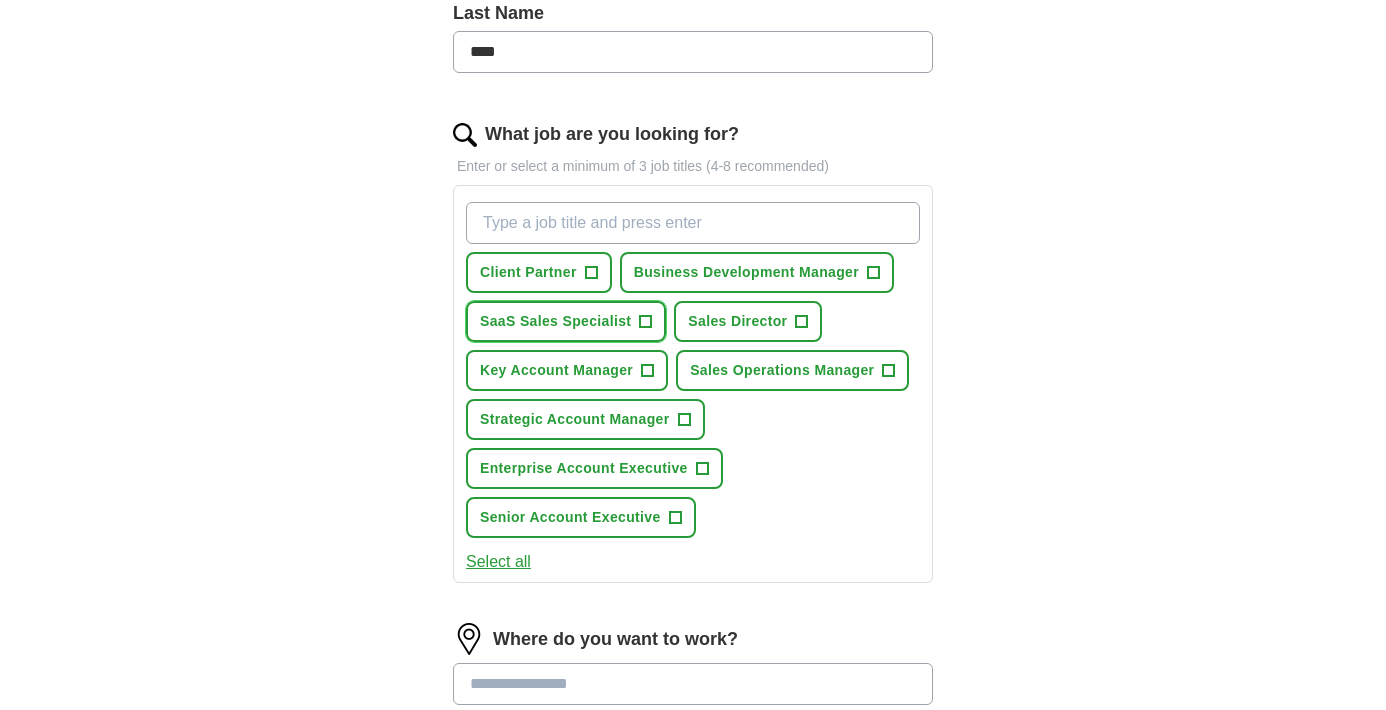 click on "+" at bounding box center [646, 322] 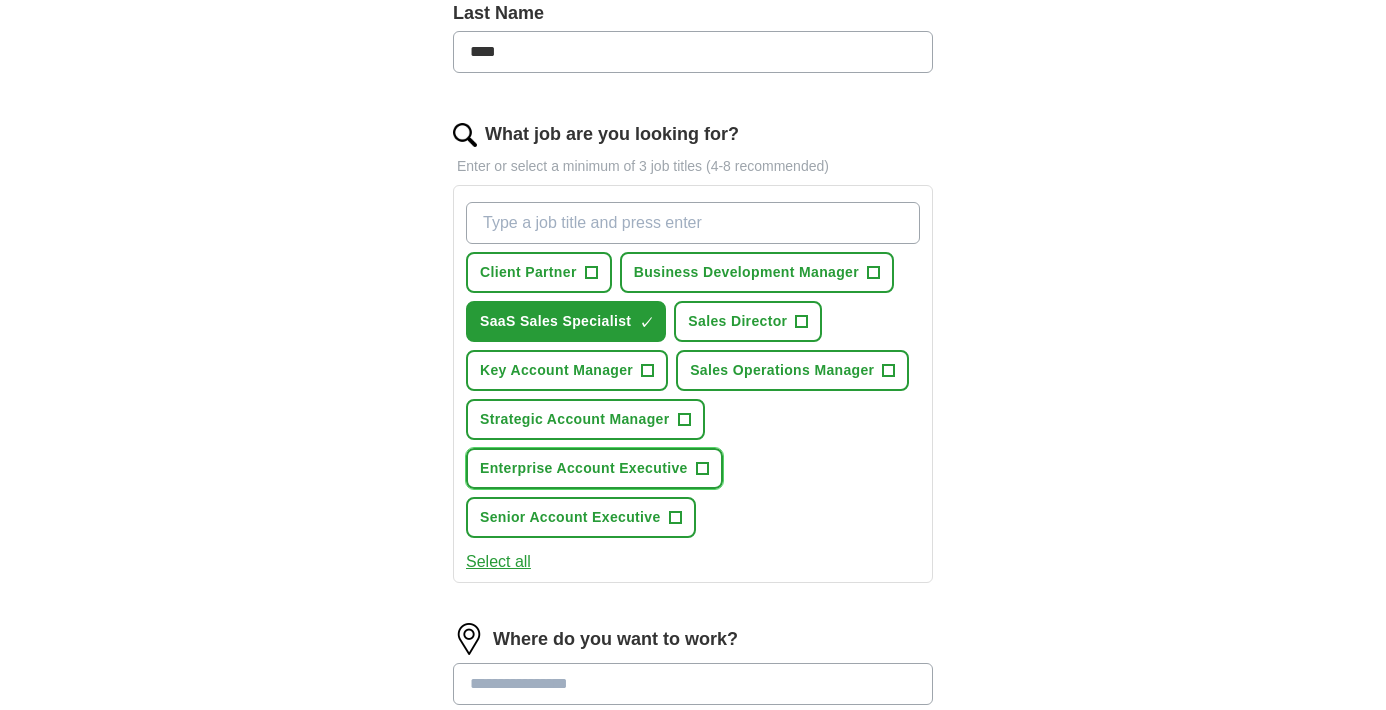 click on "+" at bounding box center [702, 469] 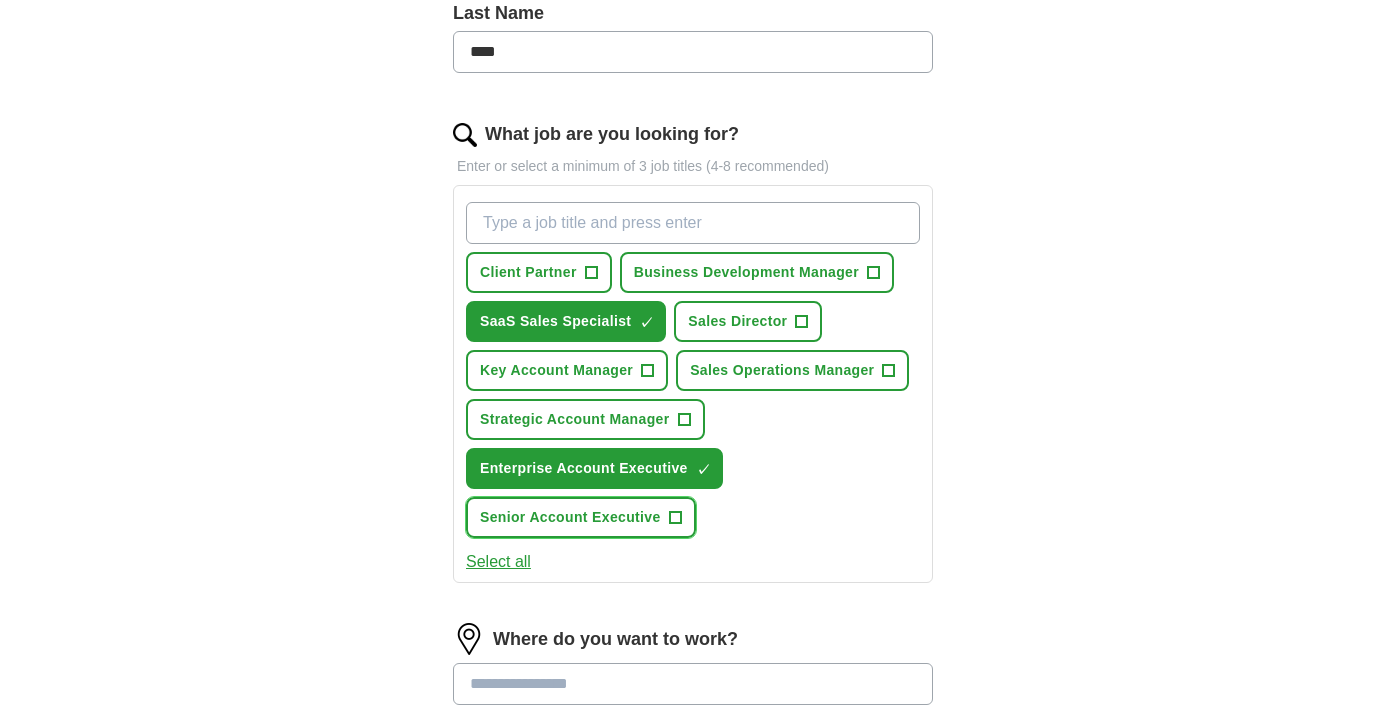 click on "+" at bounding box center [675, 518] 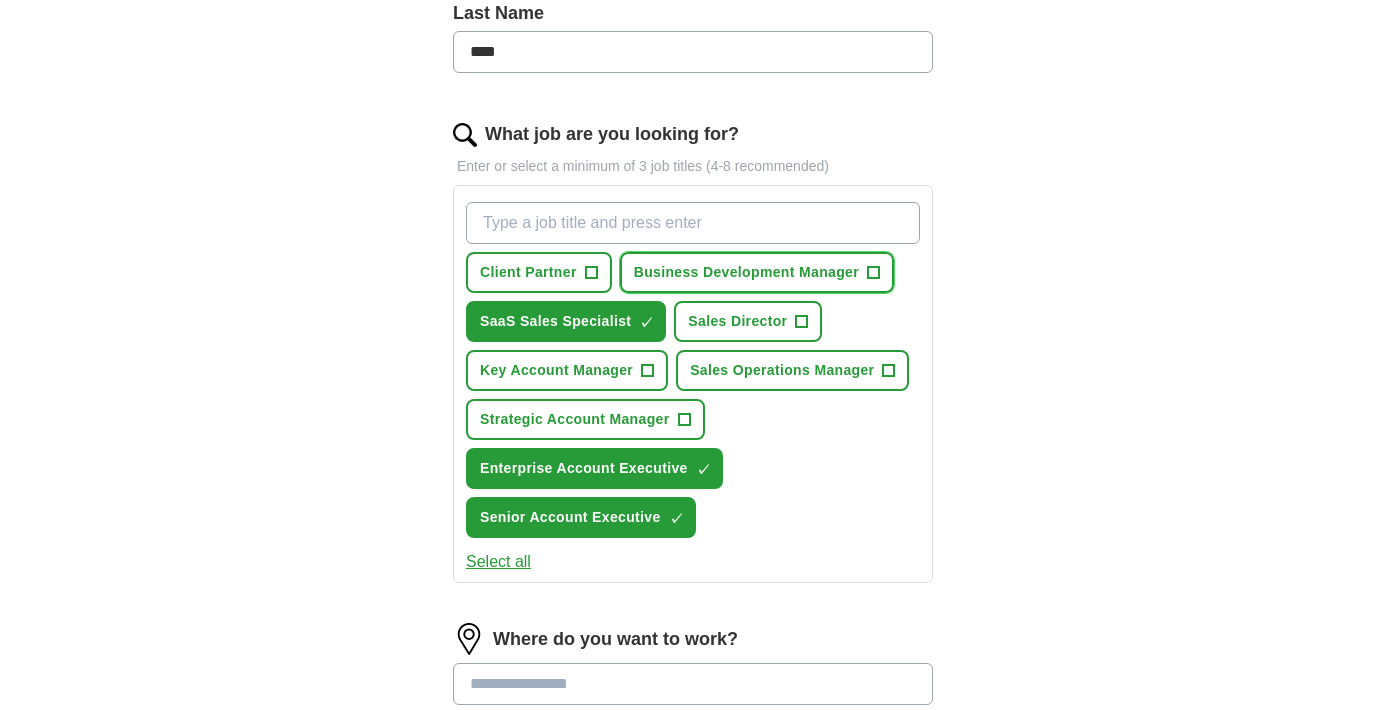 click on "Business Development Manager +" at bounding box center [757, 272] 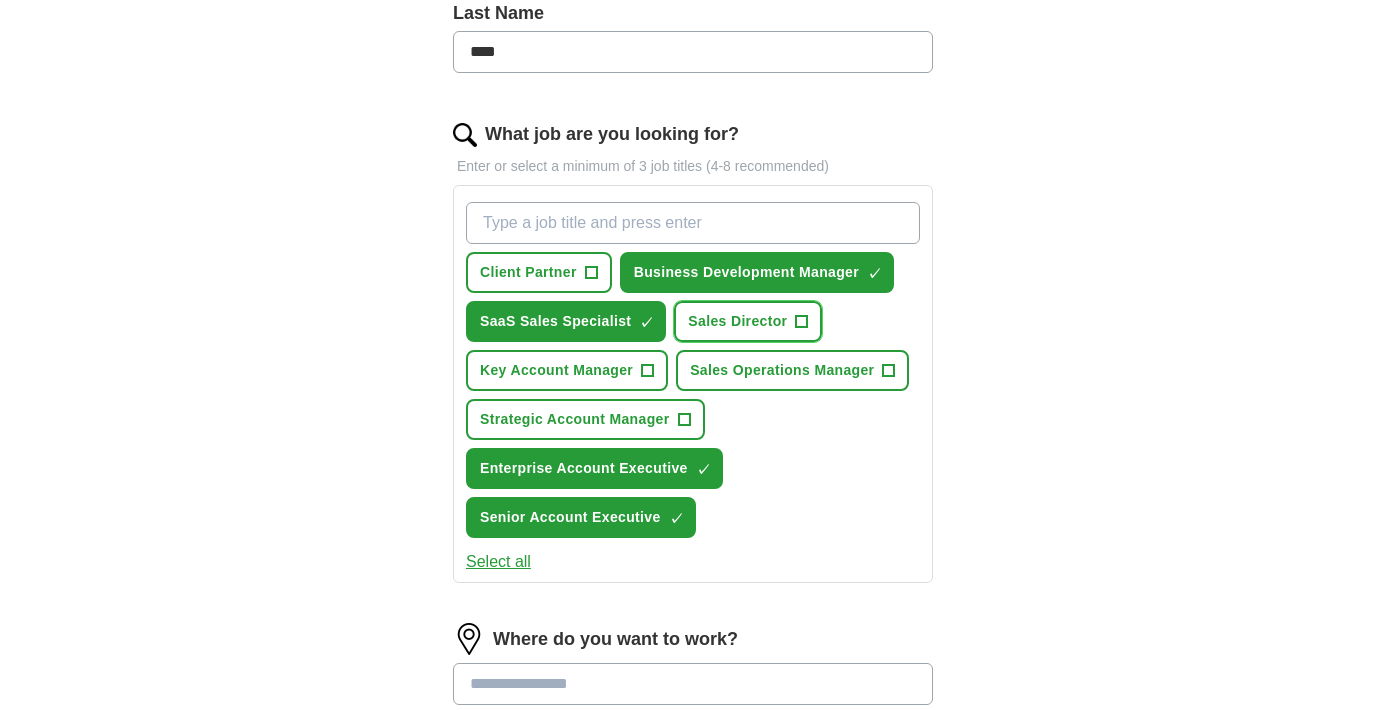 drag, startPoint x: 811, startPoint y: 326, endPoint x: 1022, endPoint y: 349, distance: 212.24985 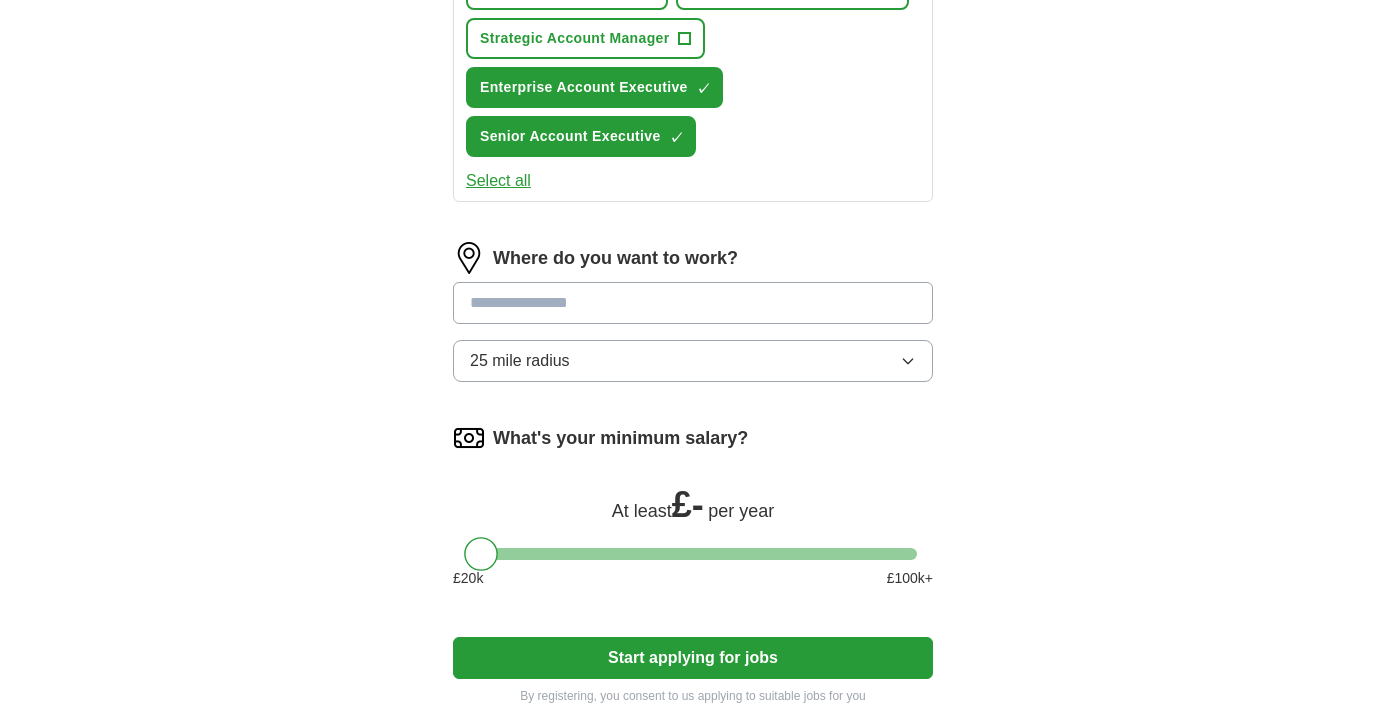 scroll, scrollTop: 916, scrollLeft: 0, axis: vertical 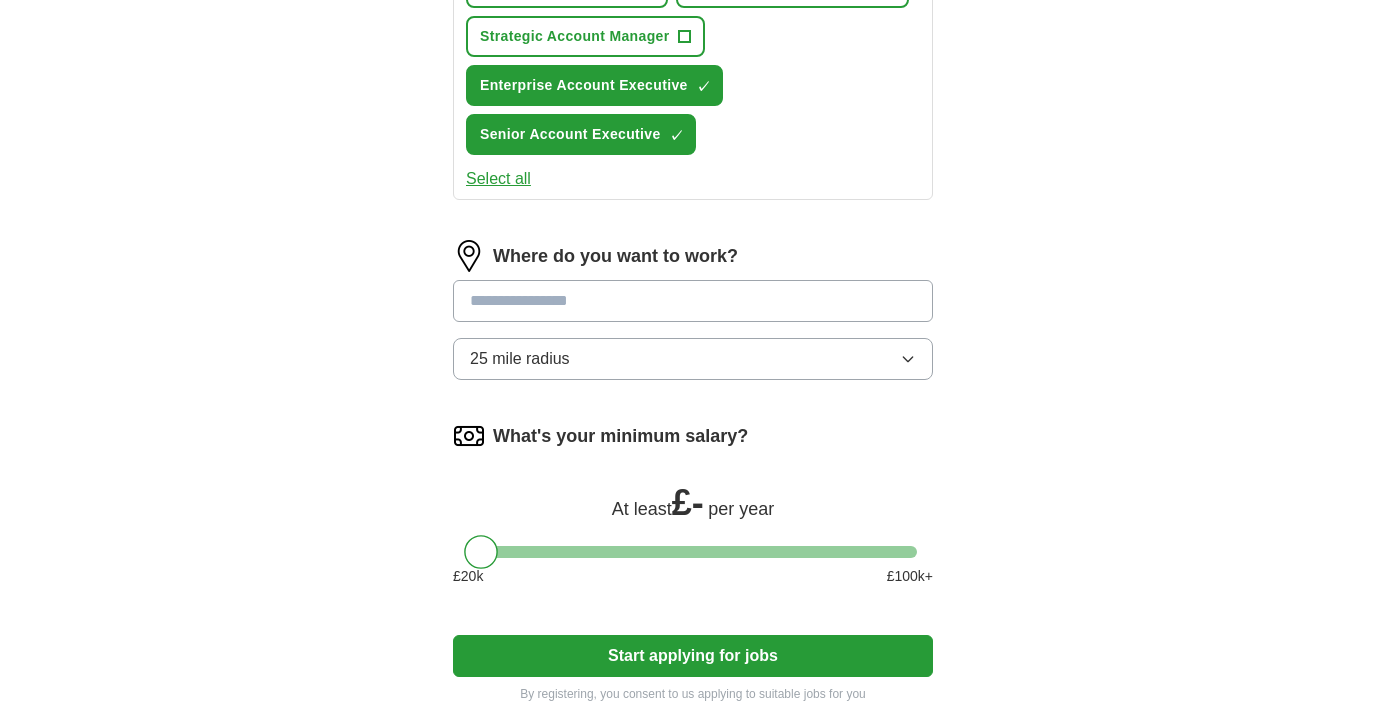 click at bounding box center [693, 301] 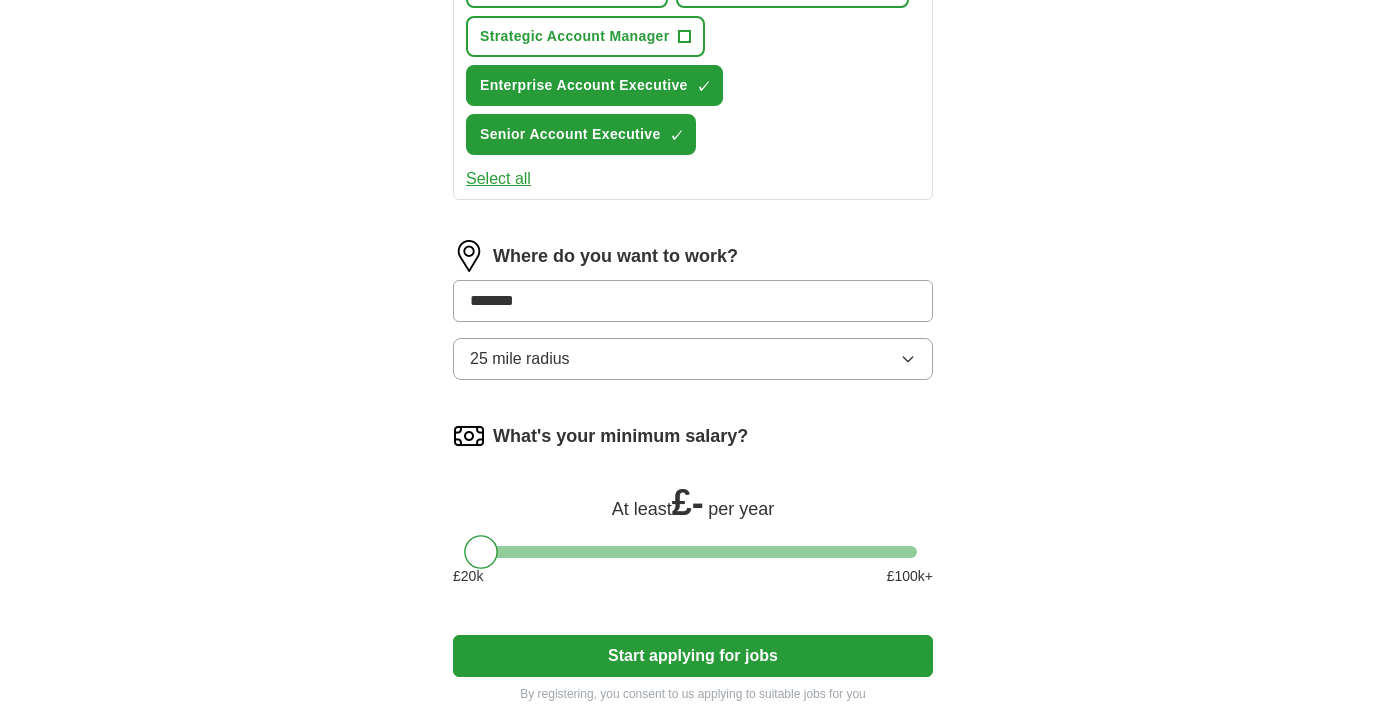 type on "******" 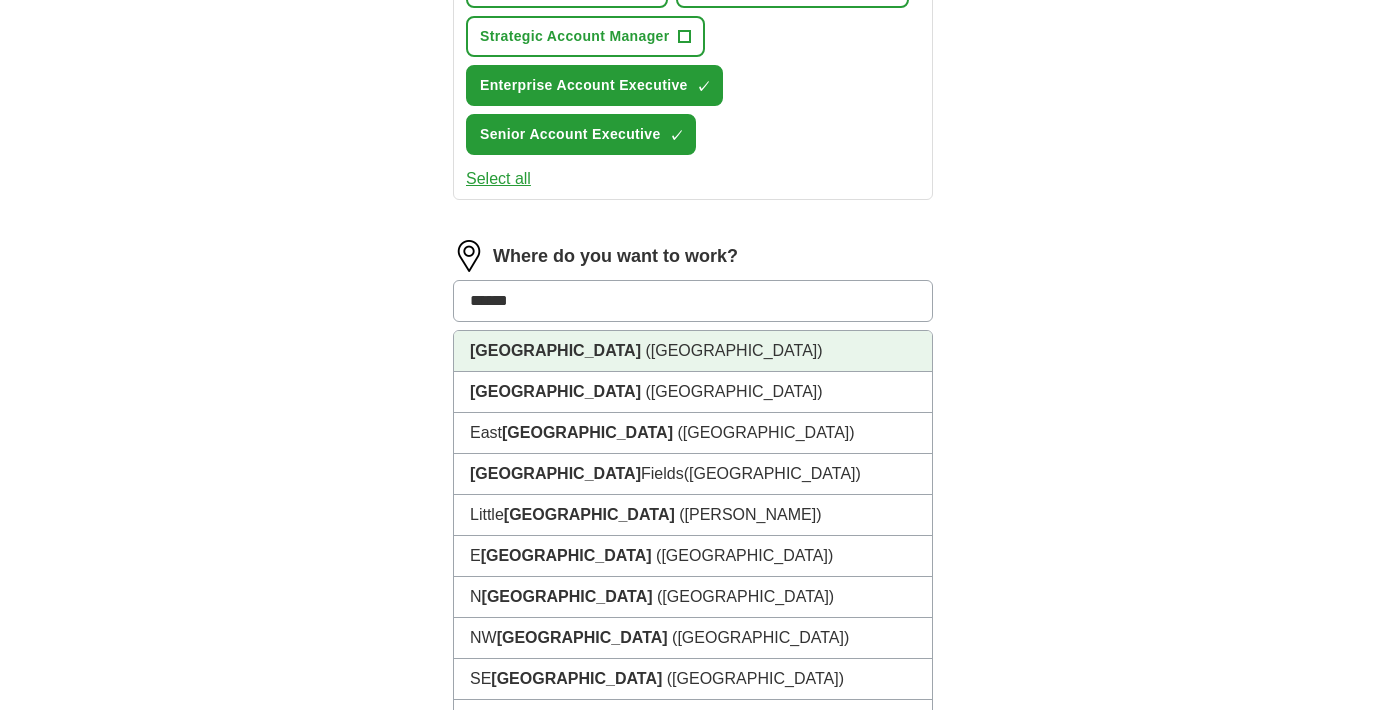 click on "[GEOGRAPHIC_DATA]   ([GEOGRAPHIC_DATA])" at bounding box center (693, 351) 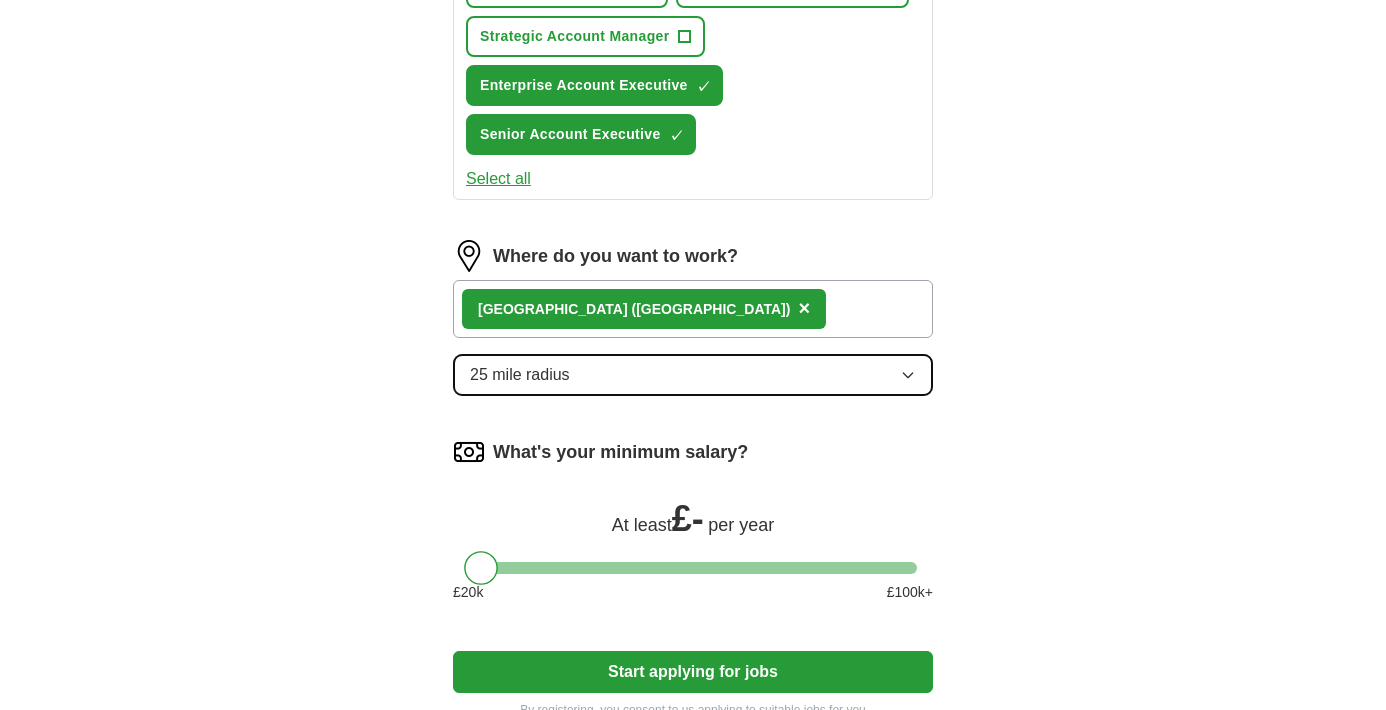 click on "25 mile radius" at bounding box center (693, 375) 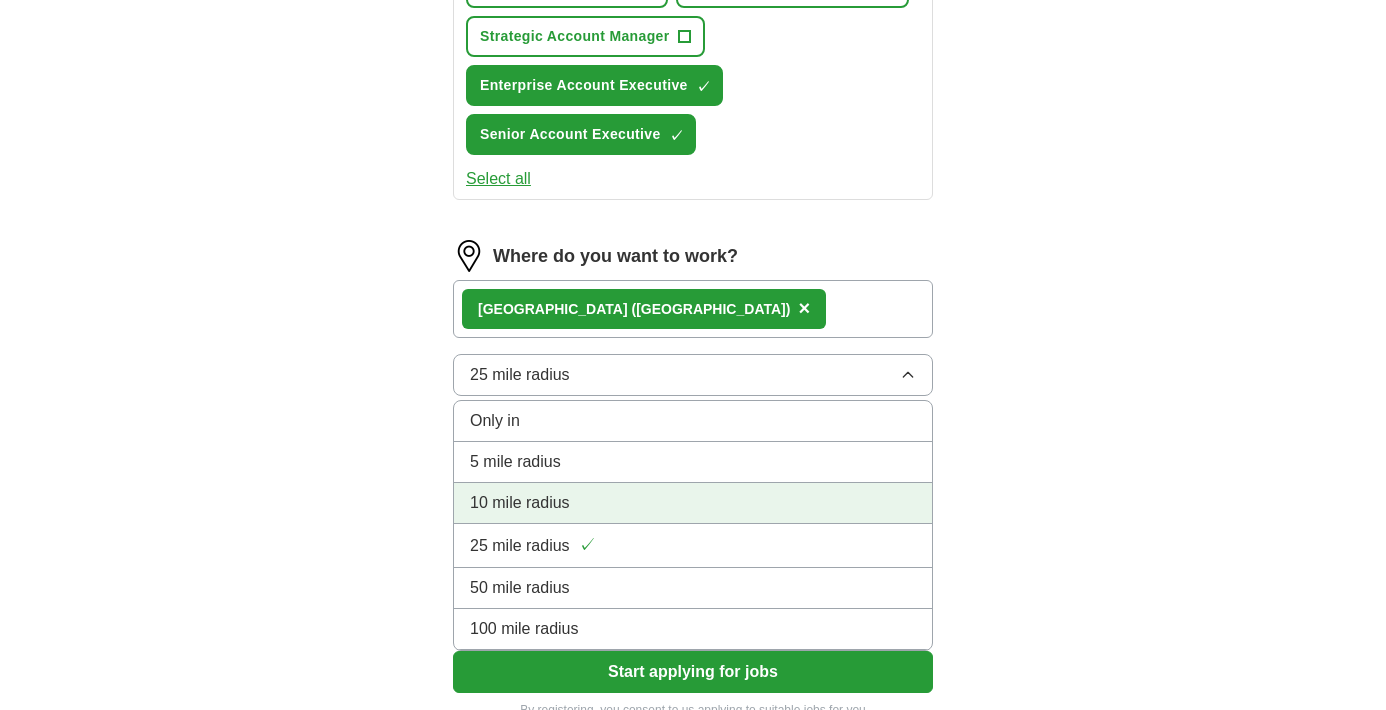drag, startPoint x: 776, startPoint y: 489, endPoint x: 846, endPoint y: 473, distance: 71.80529 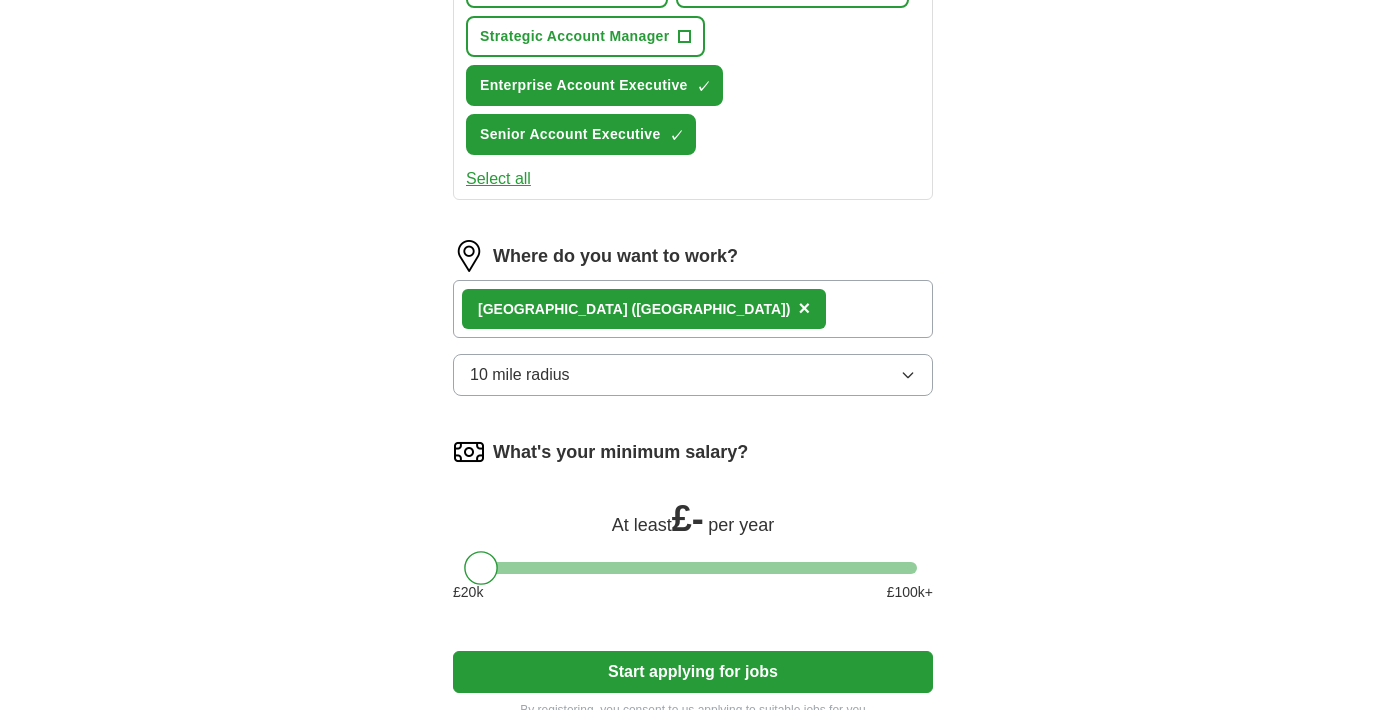 click on "ApplyIQ Let  ApplyIQ  do the hard work of searching and applying for jobs. Just tell us what you're looking for, and we'll do the rest. Select a CV [PERSON_NAME] CV 2025.pdf [DATE] 12:07 Upload a different  CV First Name **** Last Name **** What job are you looking for? Enter or select a minimum of 3 job titles (4-8 recommended) Client Partner + Business Development Manager ✓ × SaaS Sales Specialist ✓ × Sales Director ✓ × Key Account Manager + Sales Operations Manager + Strategic Account Manager + Enterprise Account Executive ✓ × Senior Account Executive ✓ × Select all Where do you want to work? [GEOGRAPHIC_DATA]   ([GEOGRAPHIC_DATA]) × 10 mile radius What's your minimum salary? At least  £ -   per year £ 20 k £ 100 k+ Start applying for jobs By registering, you consent to us applying to suitable jobs for you" at bounding box center (693, -54) 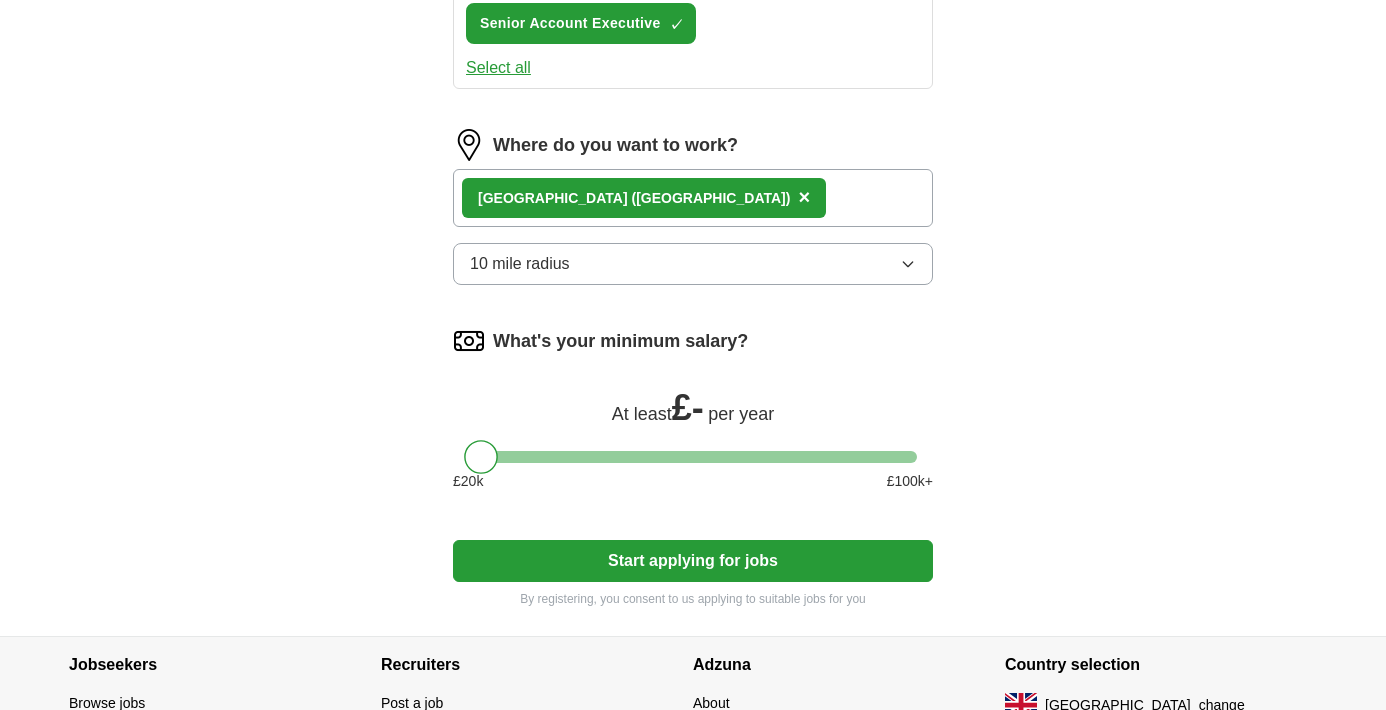 scroll, scrollTop: 1028, scrollLeft: 0, axis: vertical 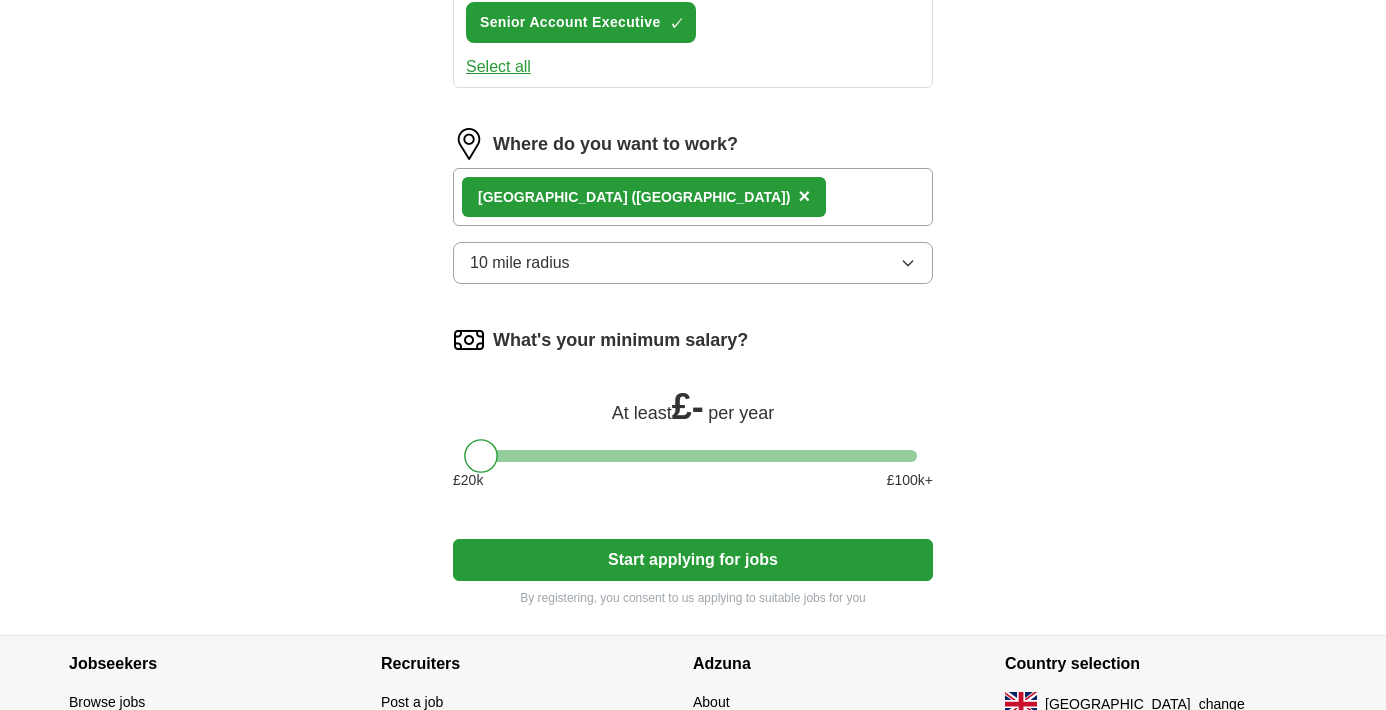 click at bounding box center (693, 456) 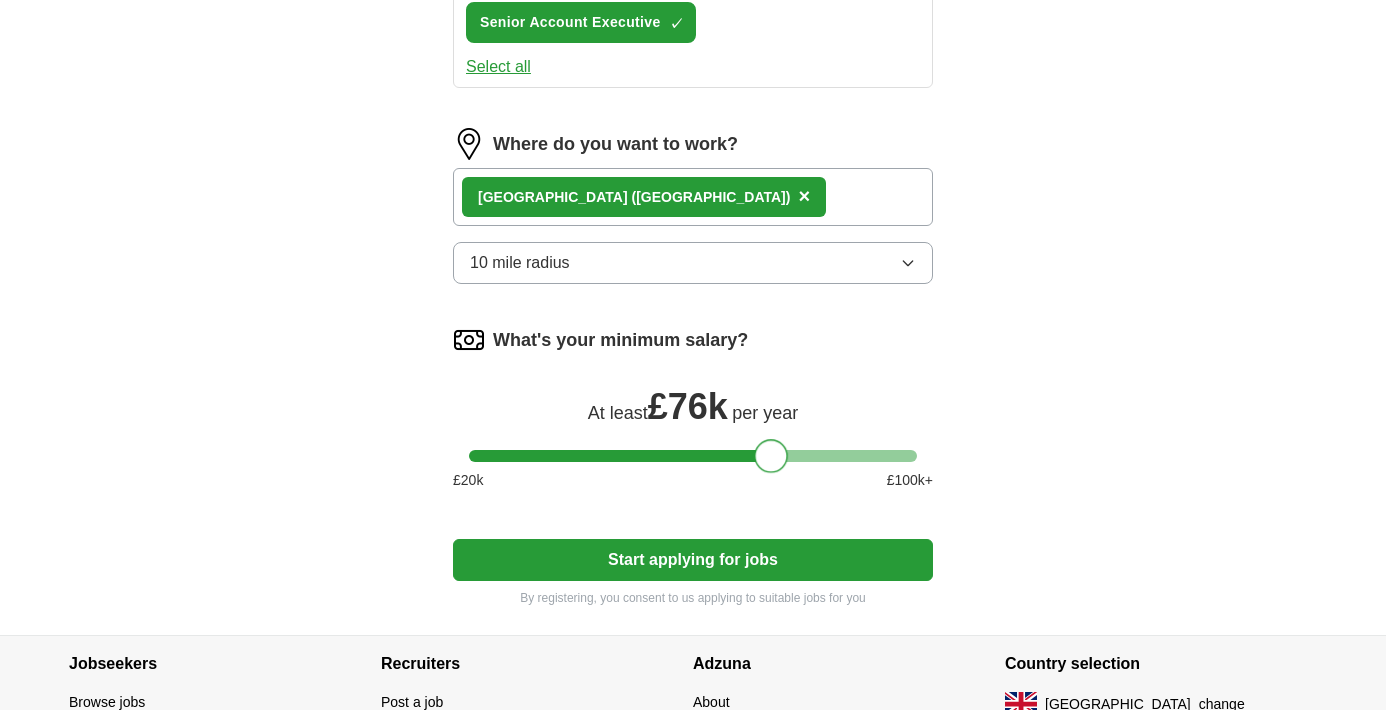 click at bounding box center [693, 456] 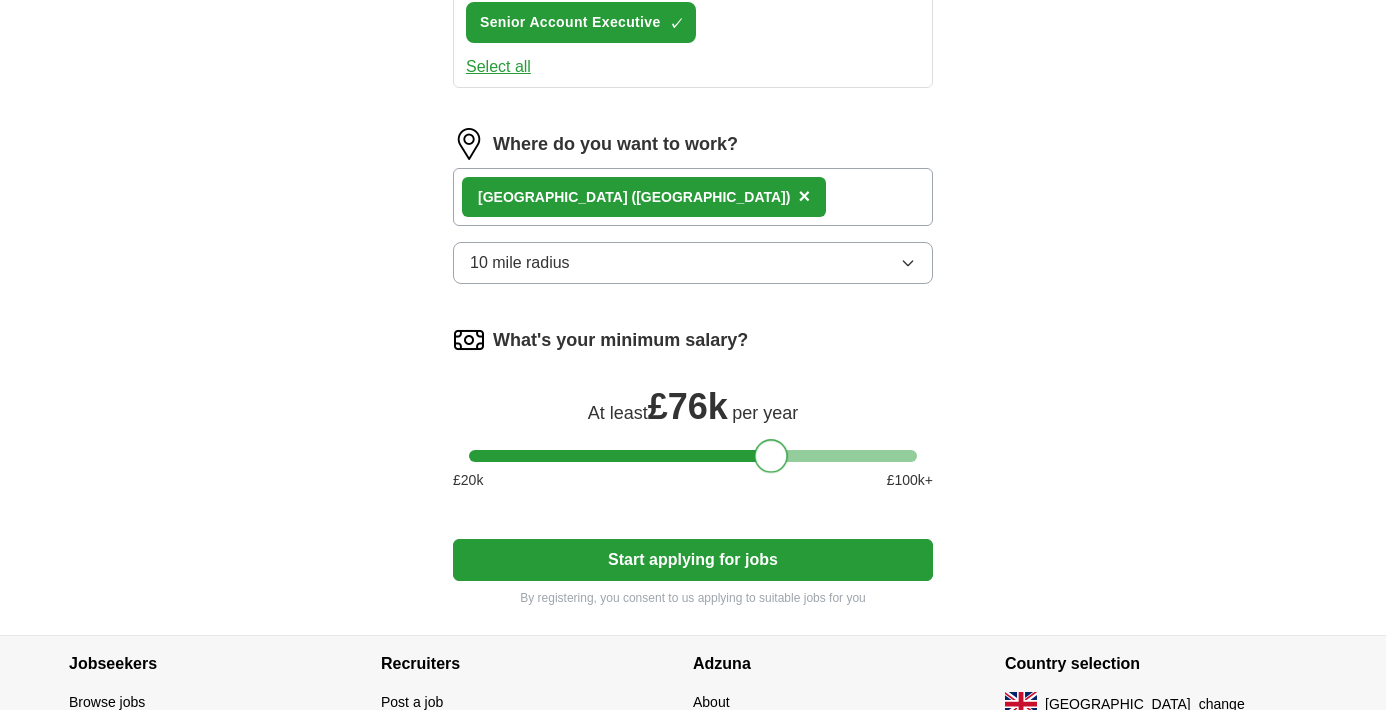 click at bounding box center (693, 456) 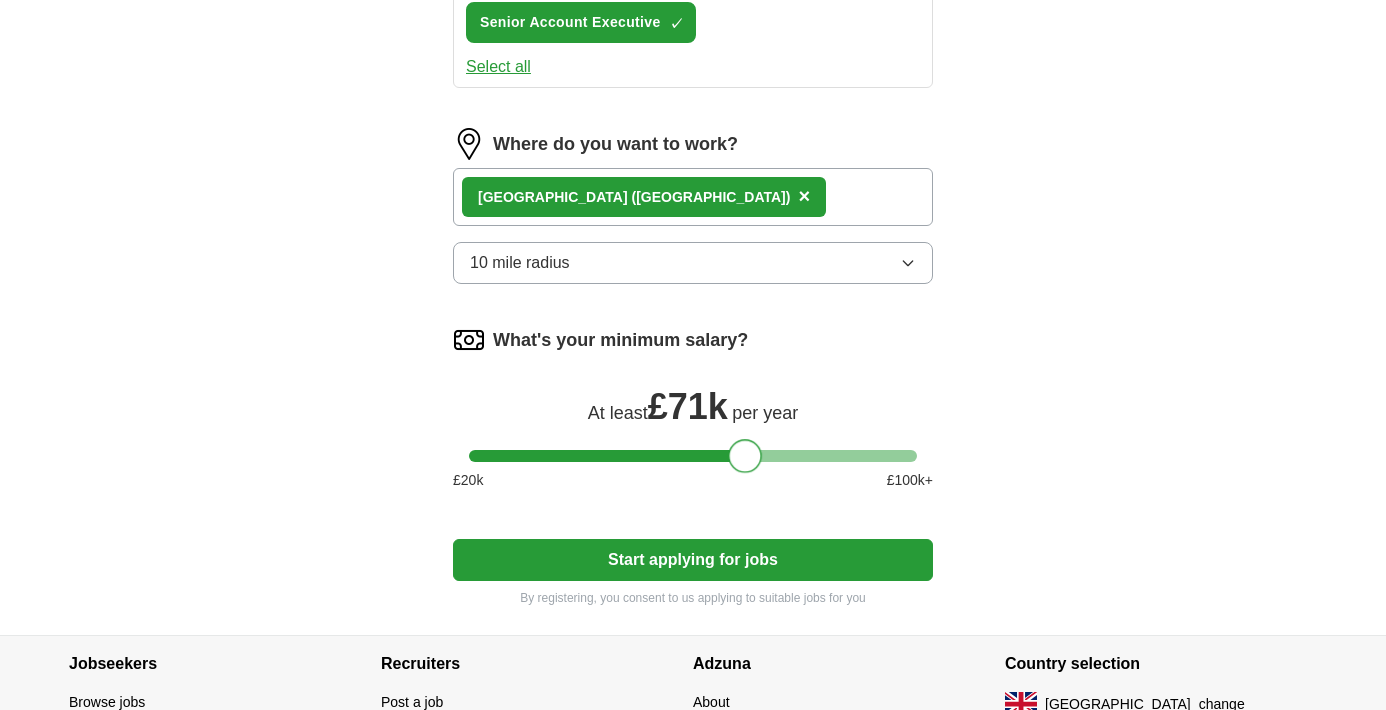 click at bounding box center [745, 456] 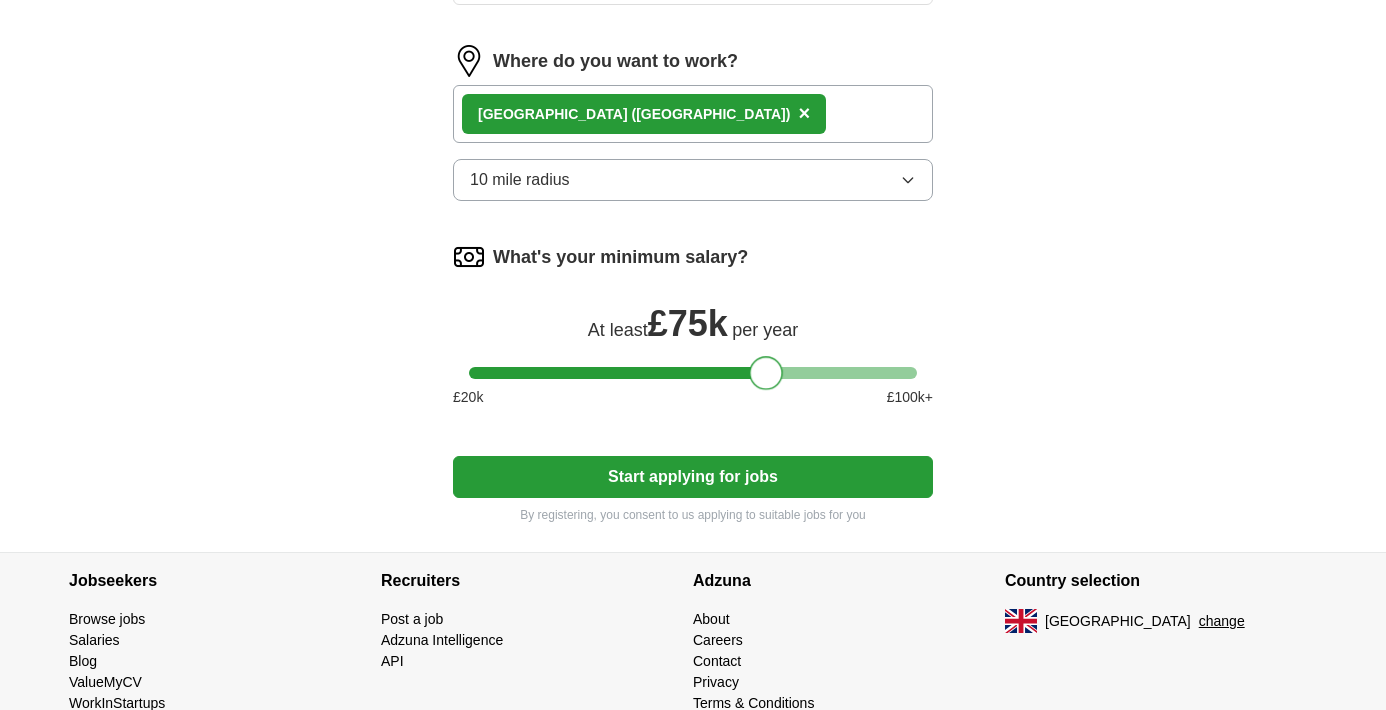 scroll, scrollTop: 1114, scrollLeft: 0, axis: vertical 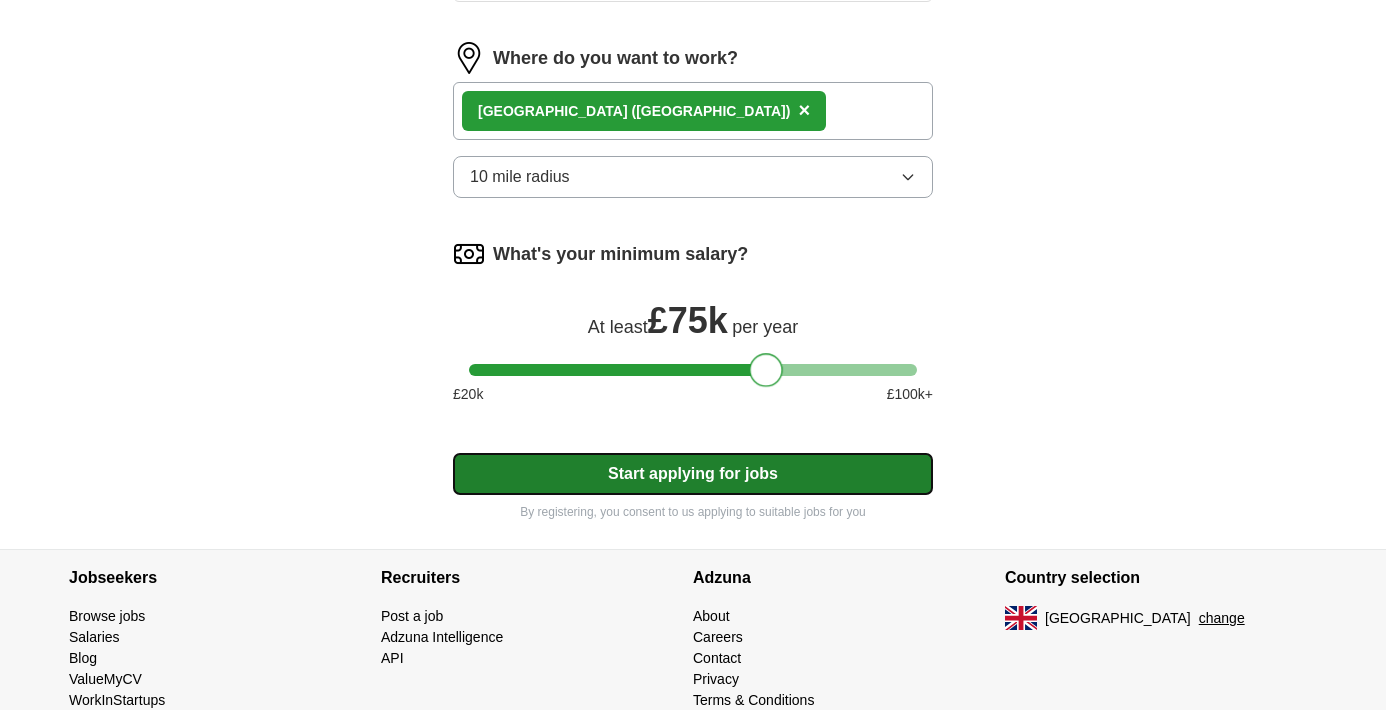 click on "Start applying for jobs" at bounding box center (693, 474) 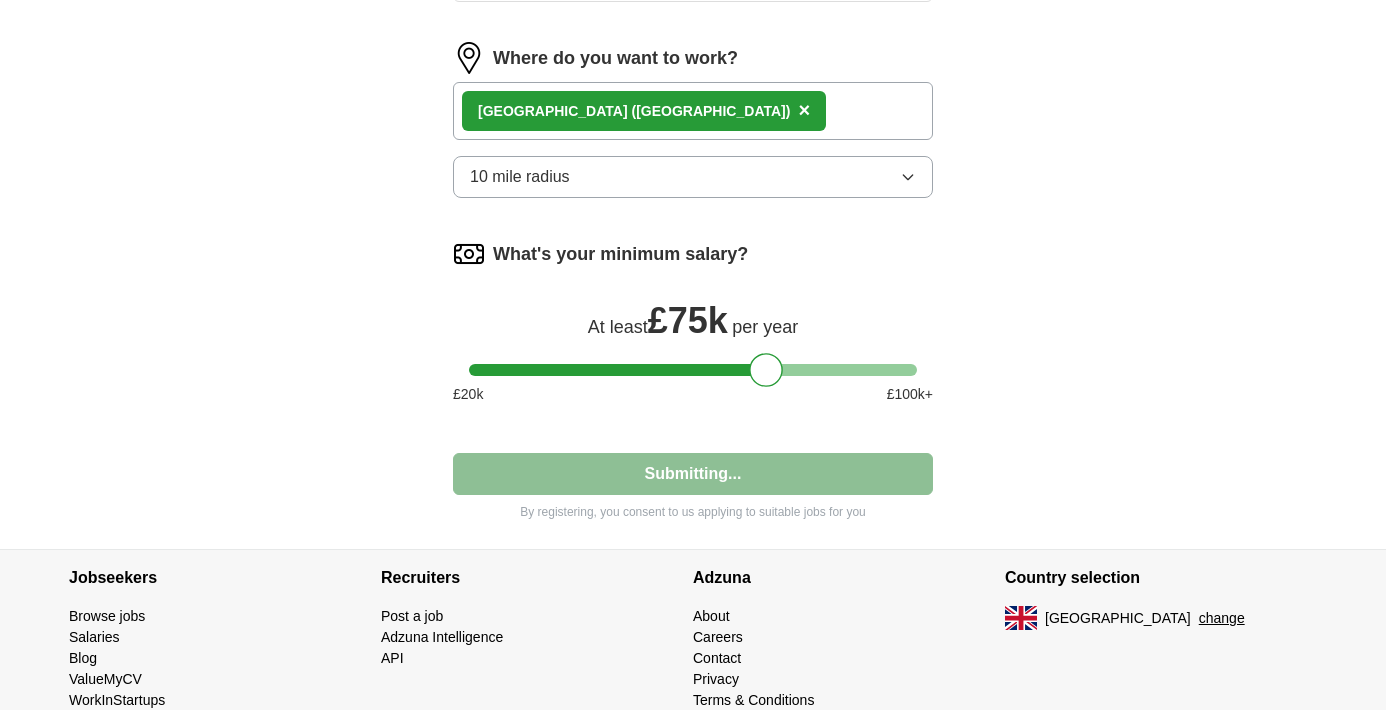 select on "**" 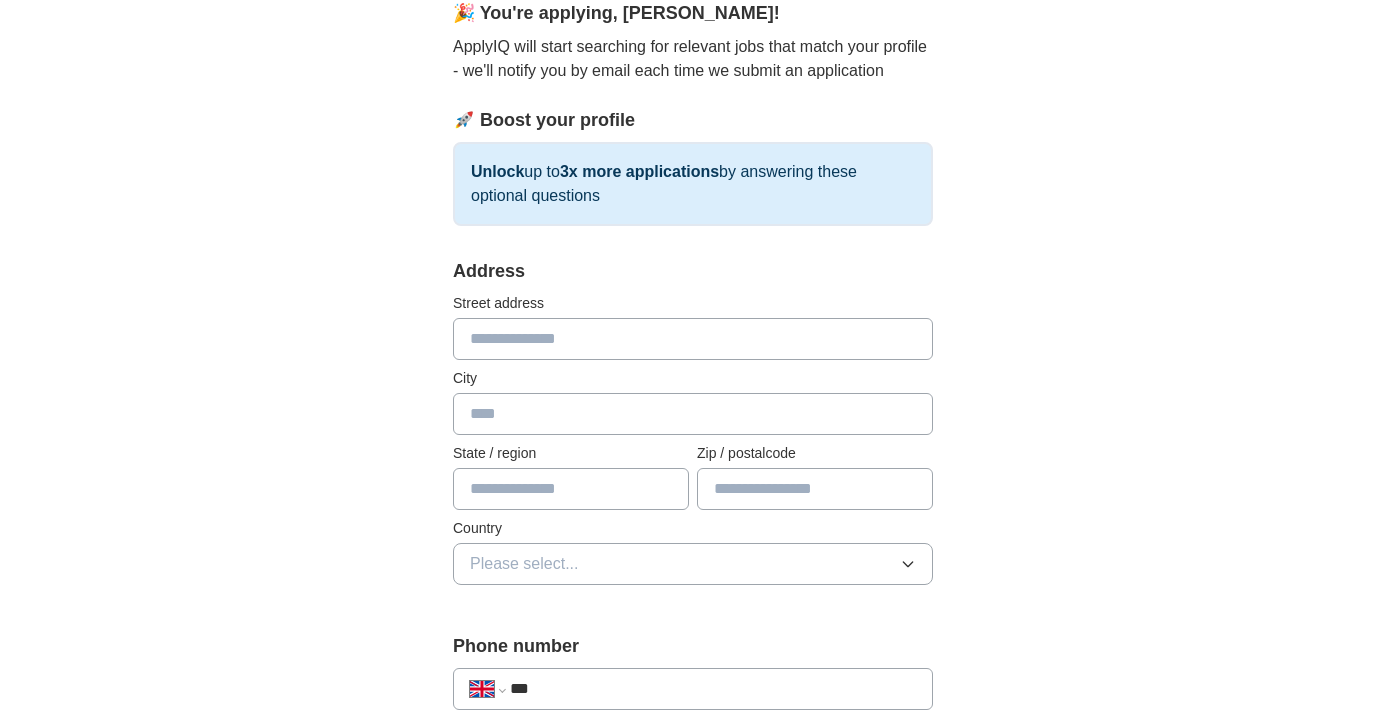 scroll, scrollTop: 192, scrollLeft: 0, axis: vertical 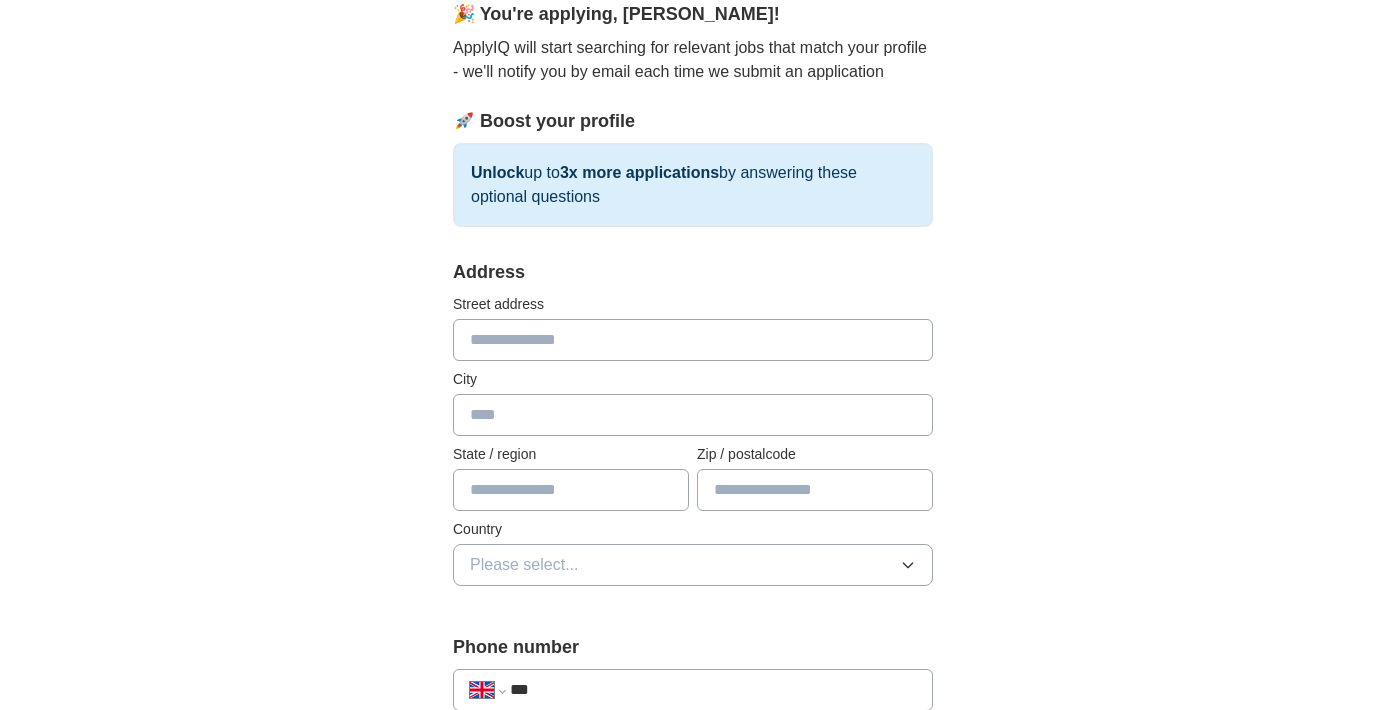 click at bounding box center (693, 340) 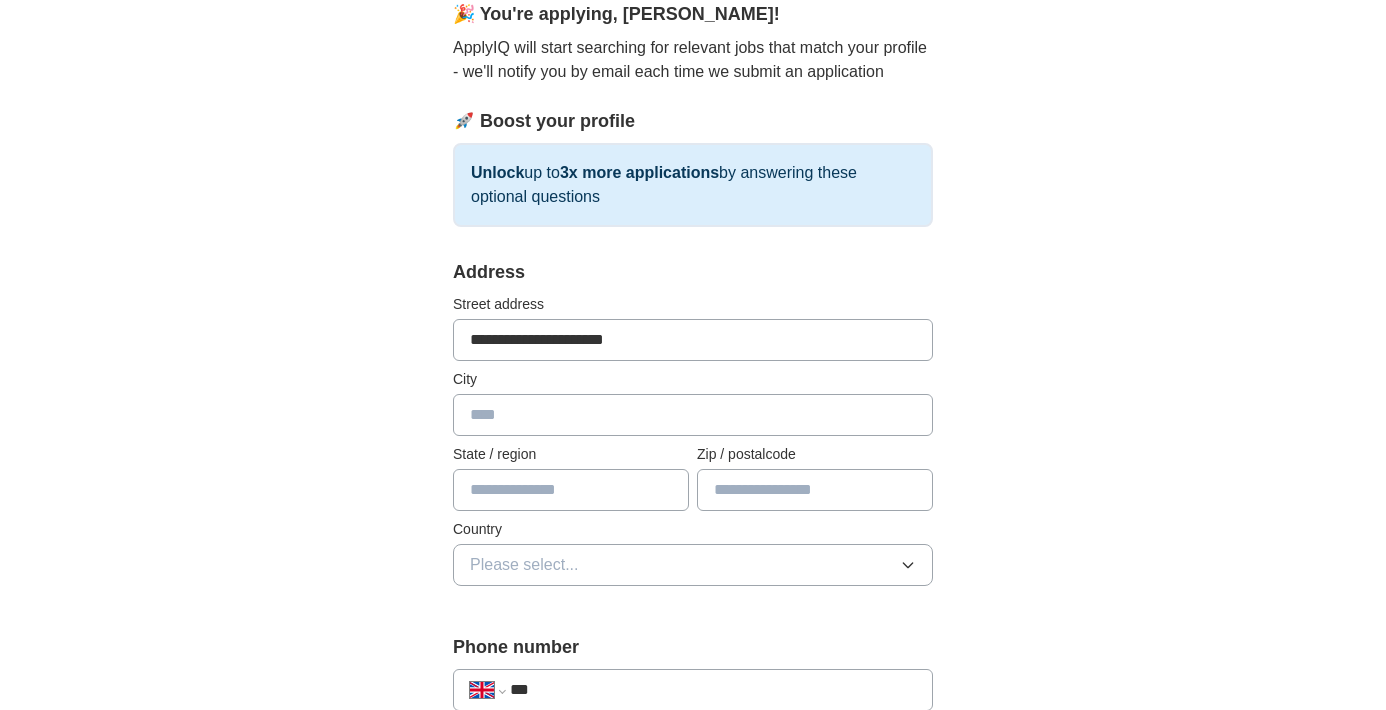 drag, startPoint x: 586, startPoint y: 339, endPoint x: 710, endPoint y: 344, distance: 124.10077 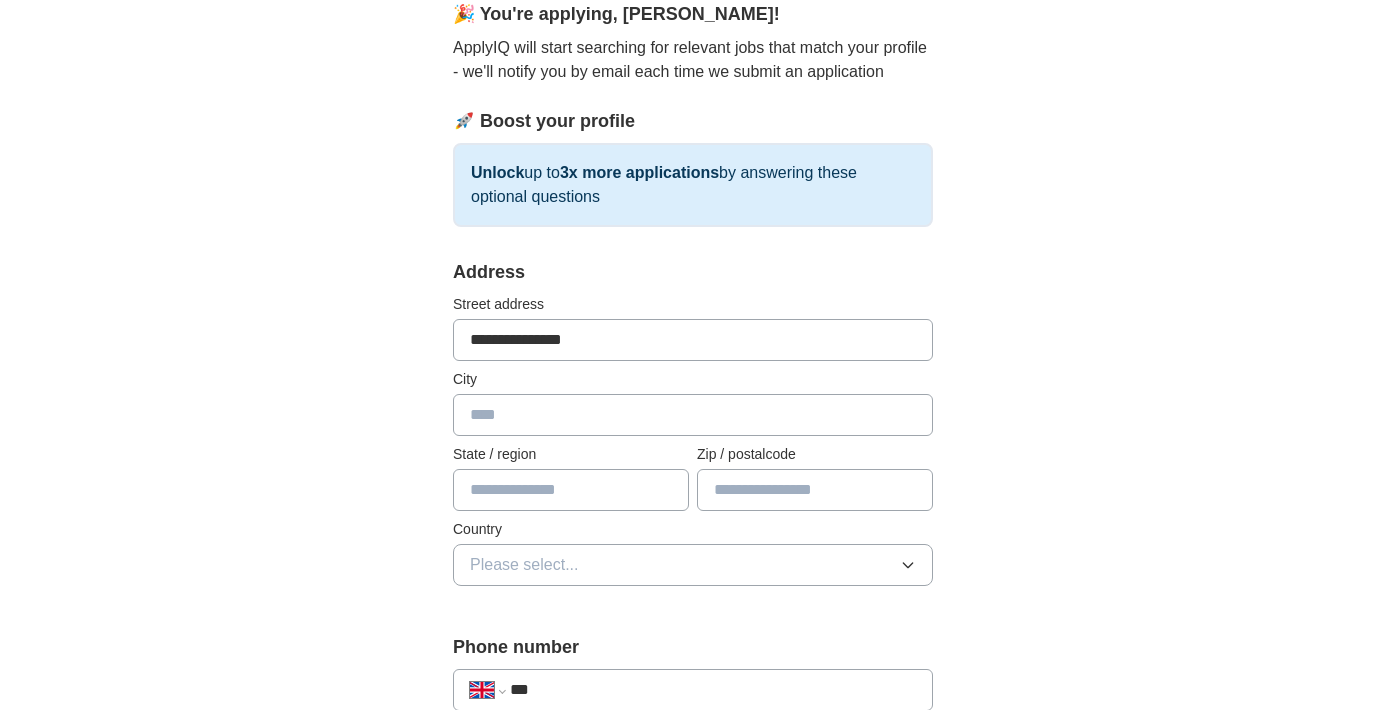 type on "**********" 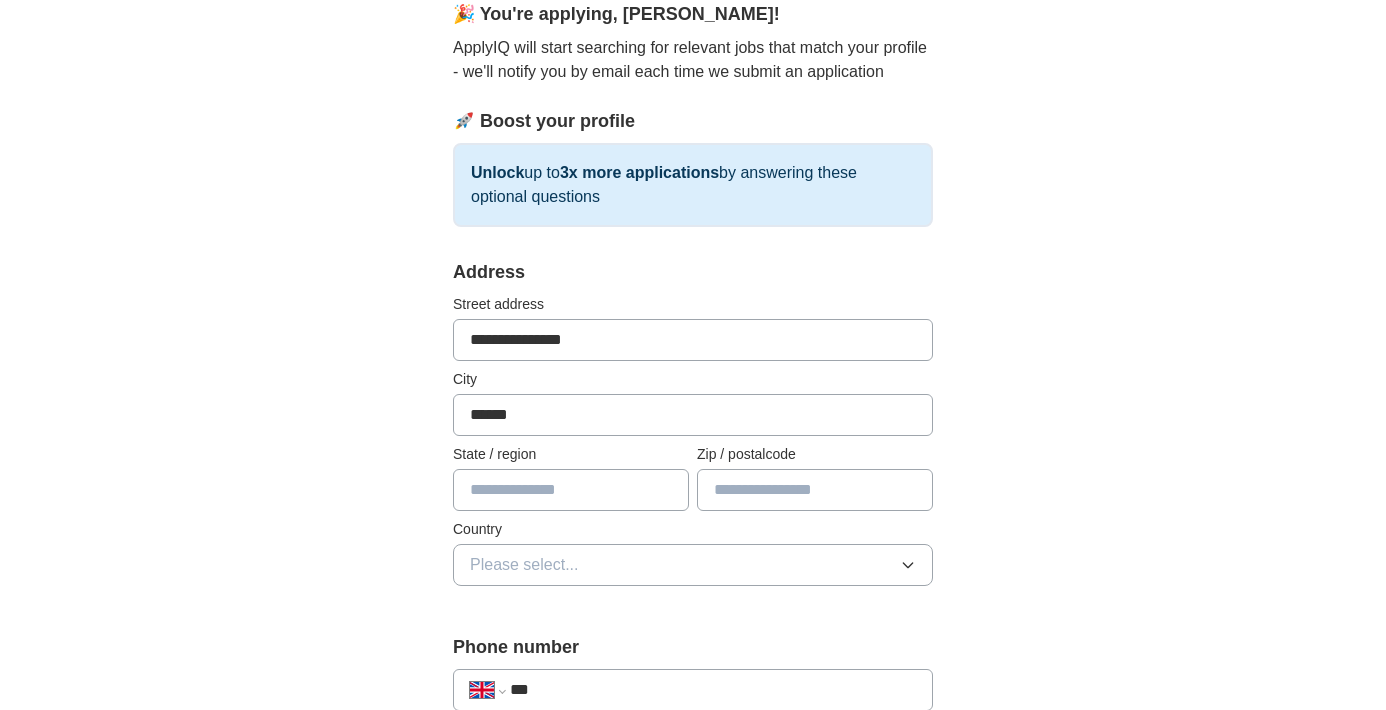 type on "******" 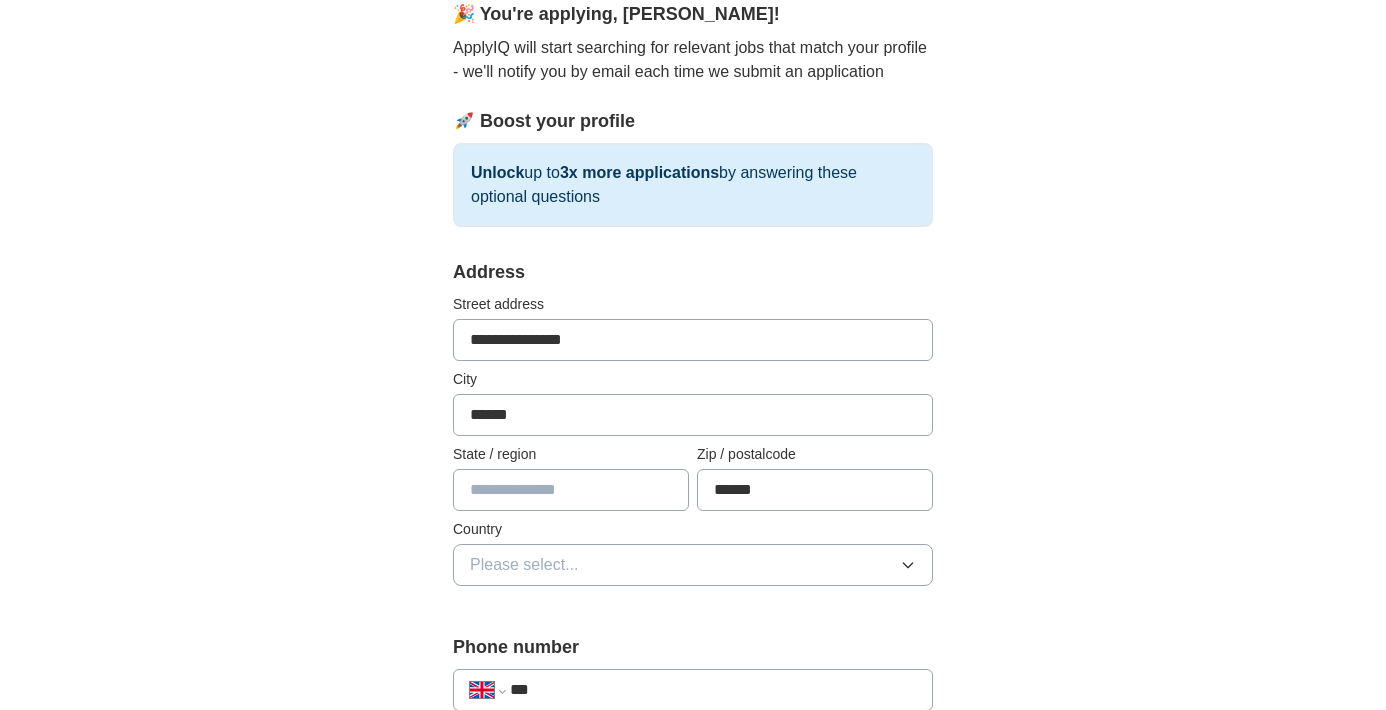 type on "******" 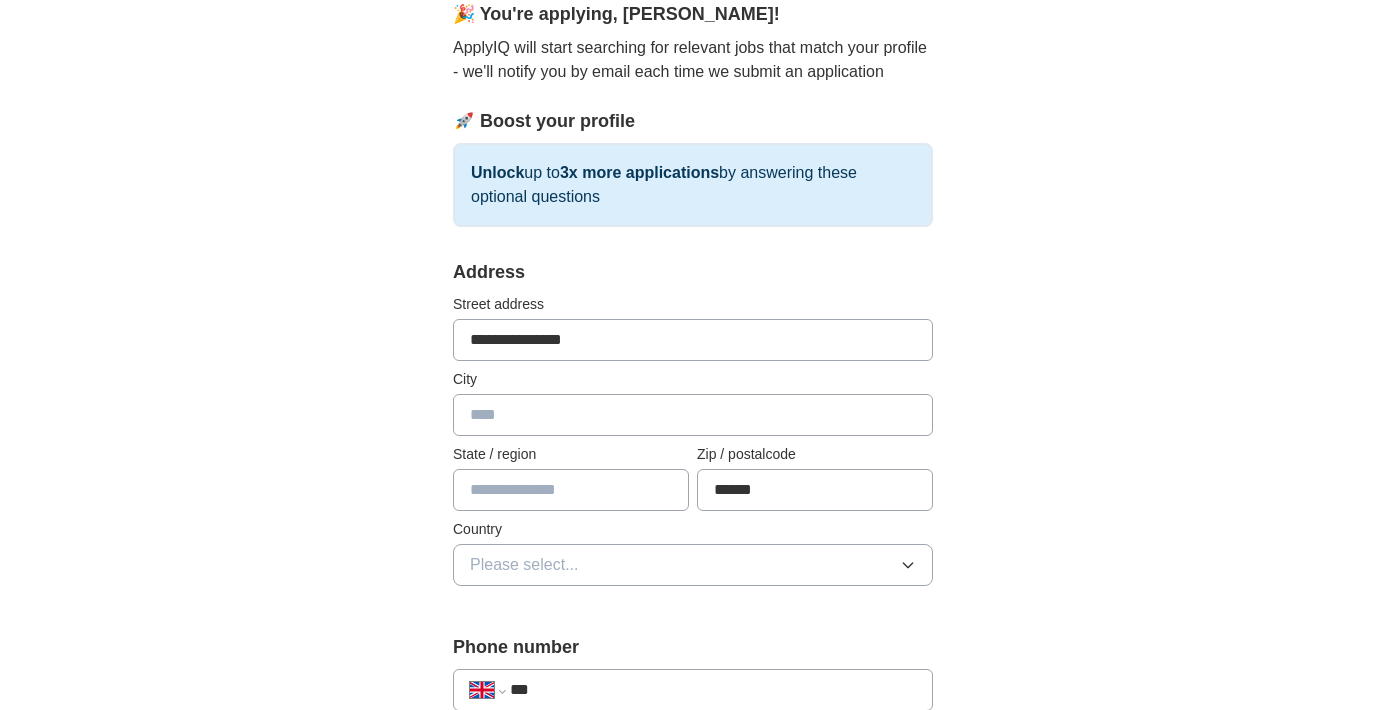 type 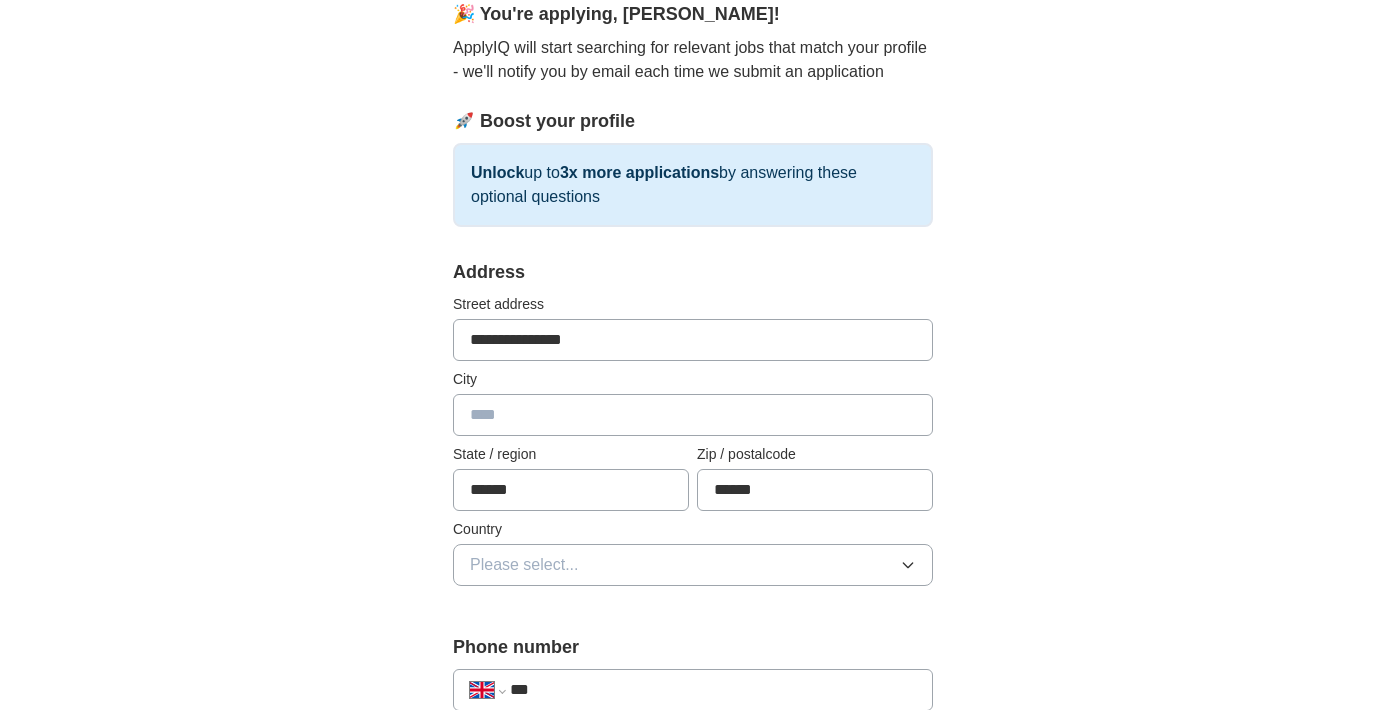 type on "******" 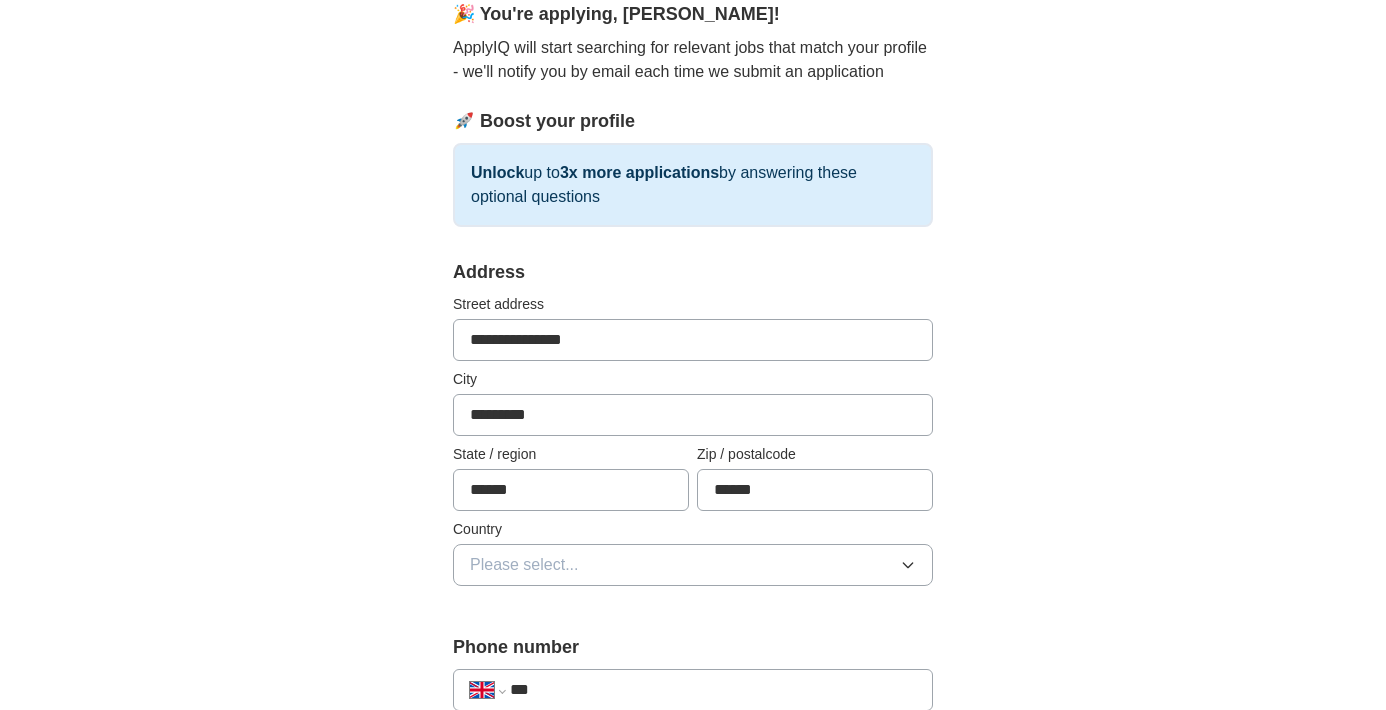 type on "*********" 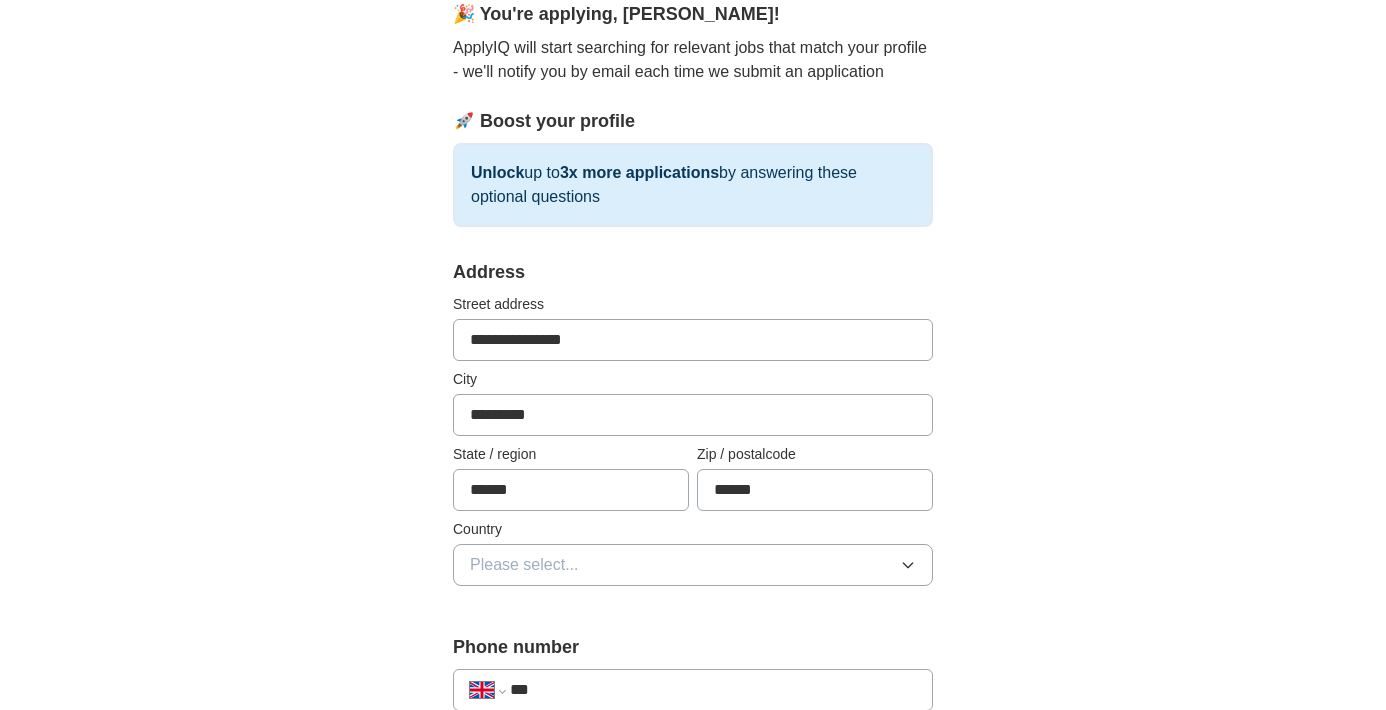 click on "*********" at bounding box center (693, 415) 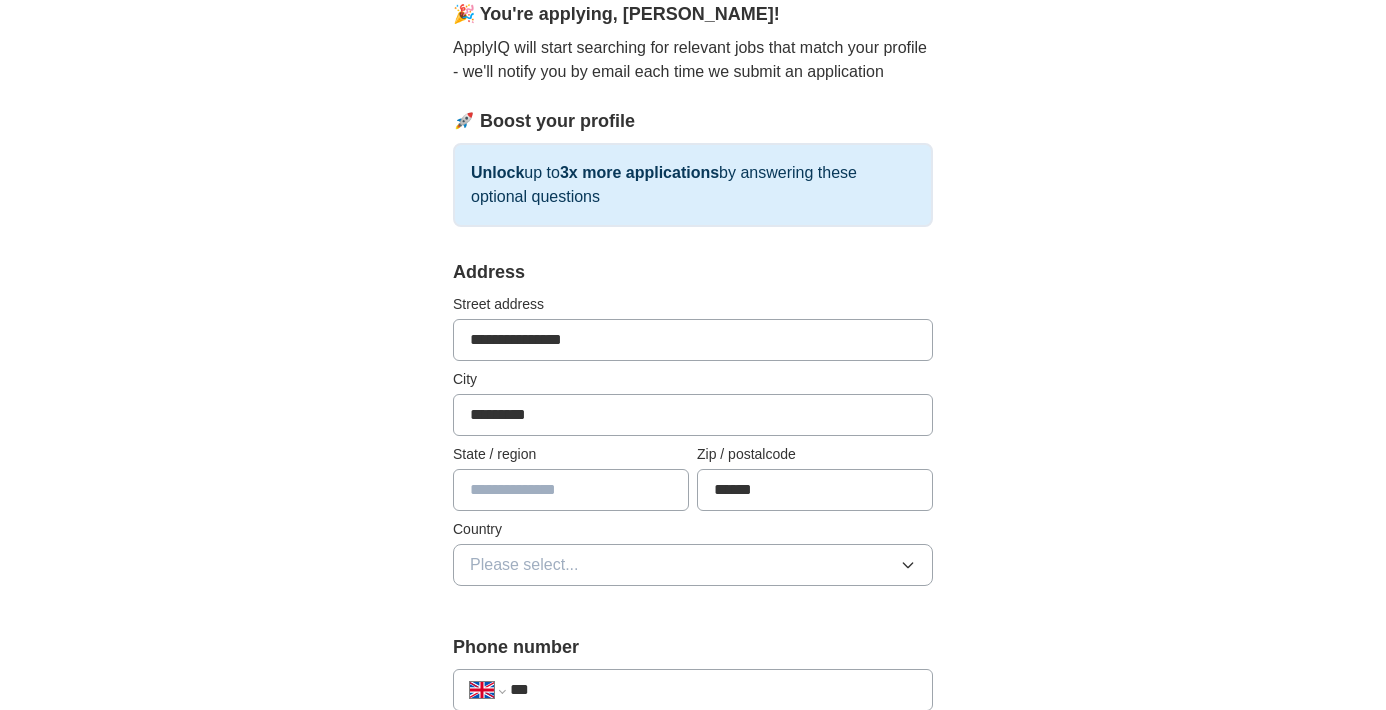 type 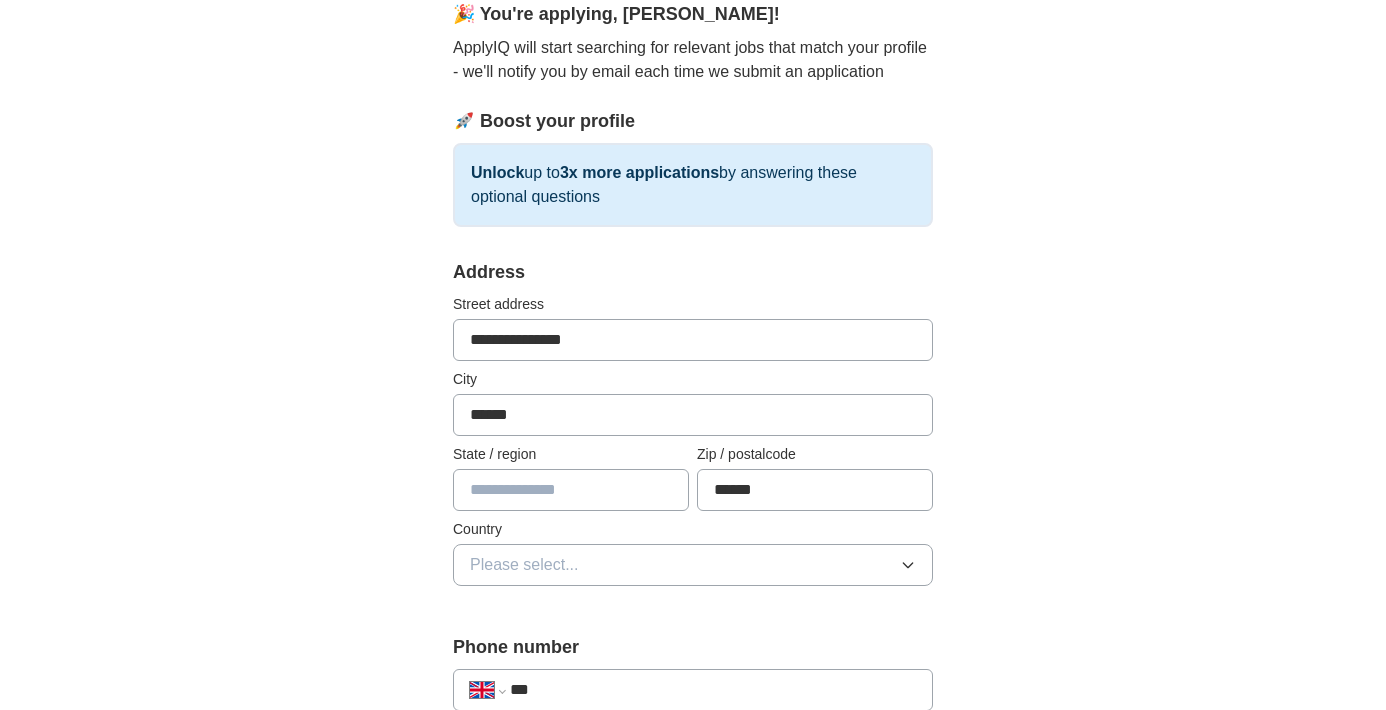 type on "******" 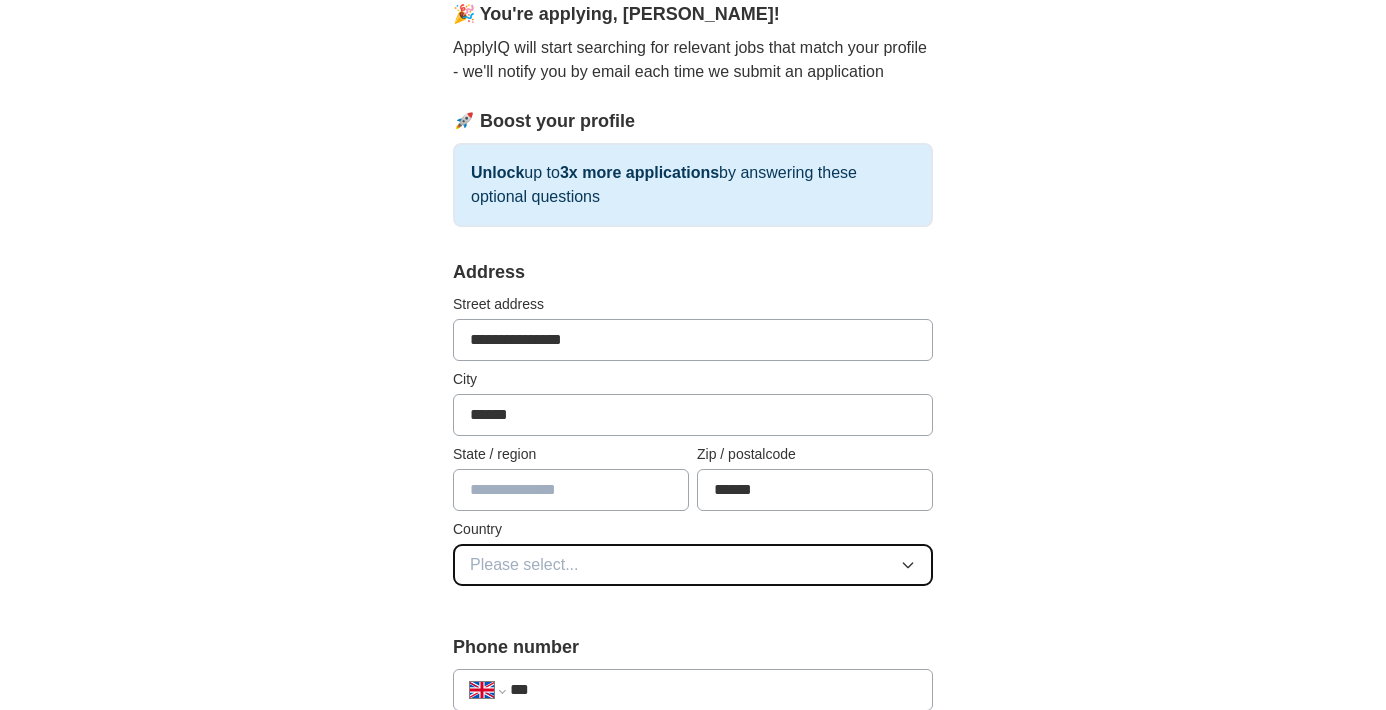 click on "Please select..." at bounding box center (693, 565) 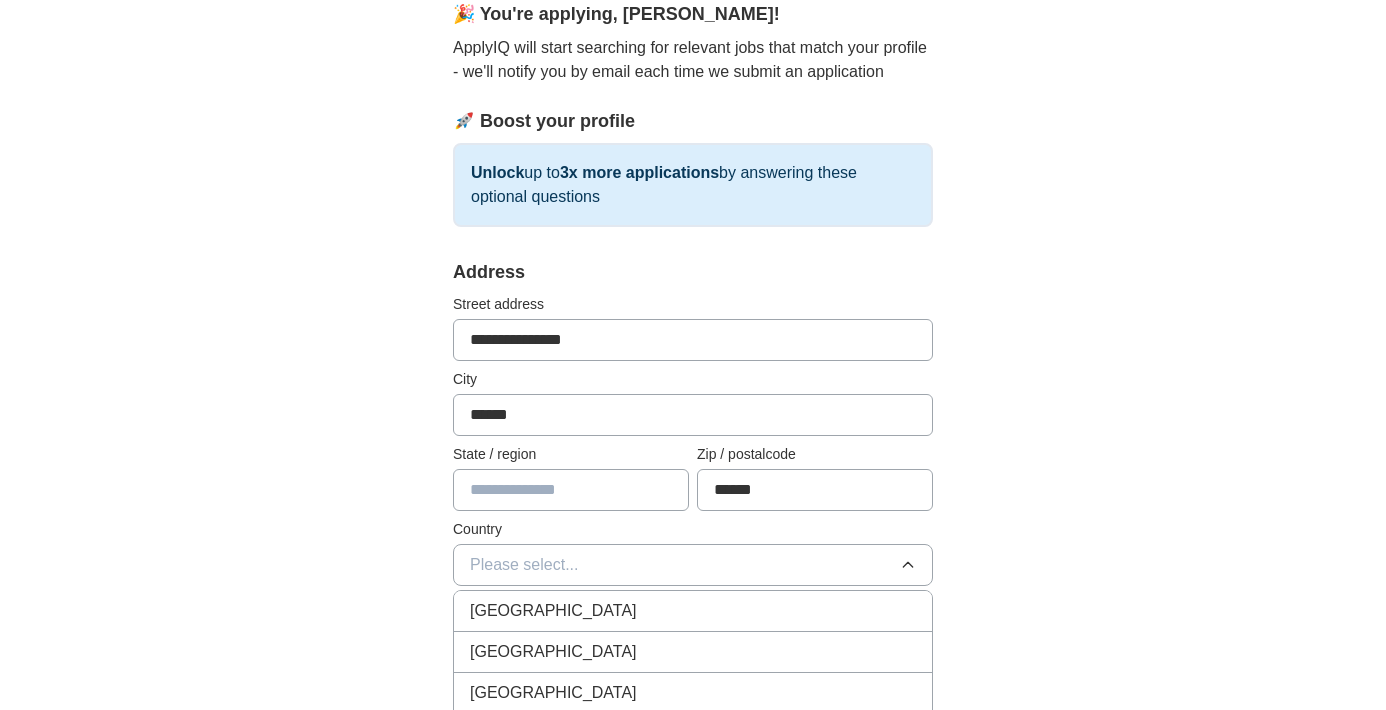 click on "[GEOGRAPHIC_DATA]" at bounding box center (693, 611) 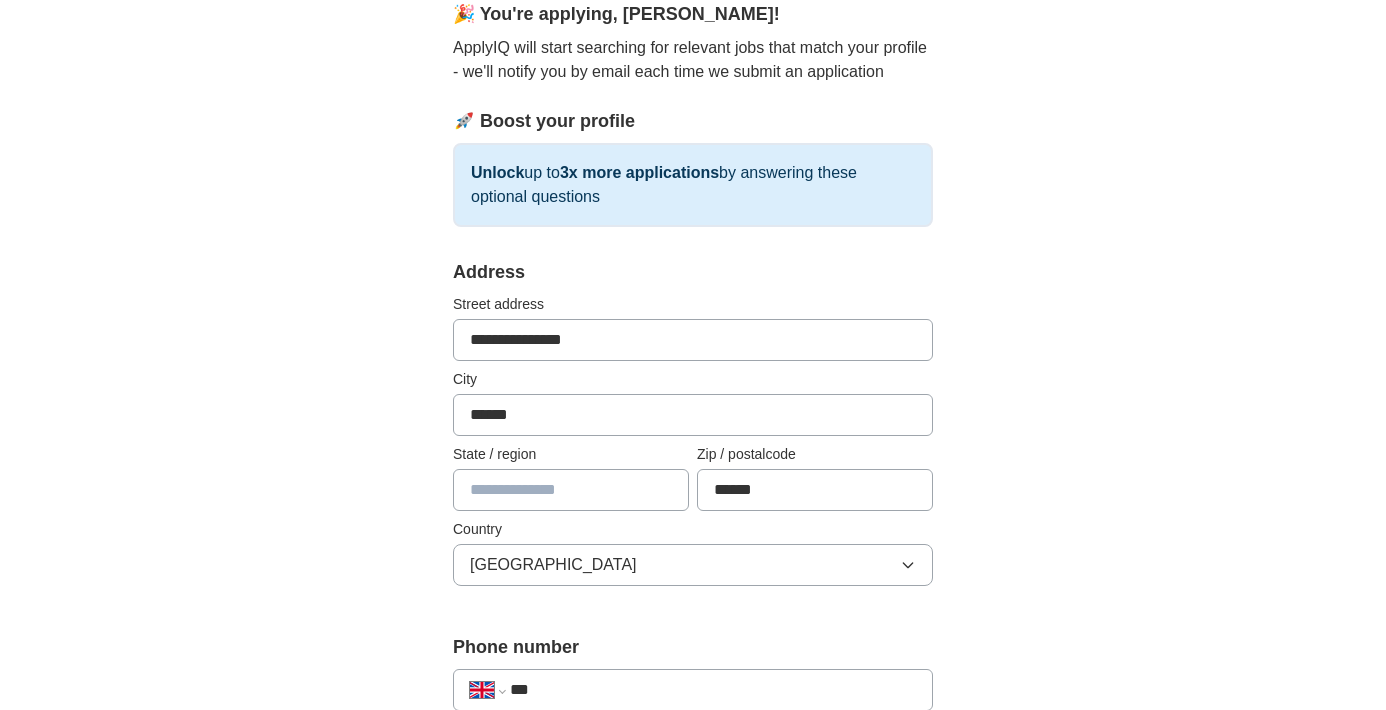 click on "**********" at bounding box center [693, 820] 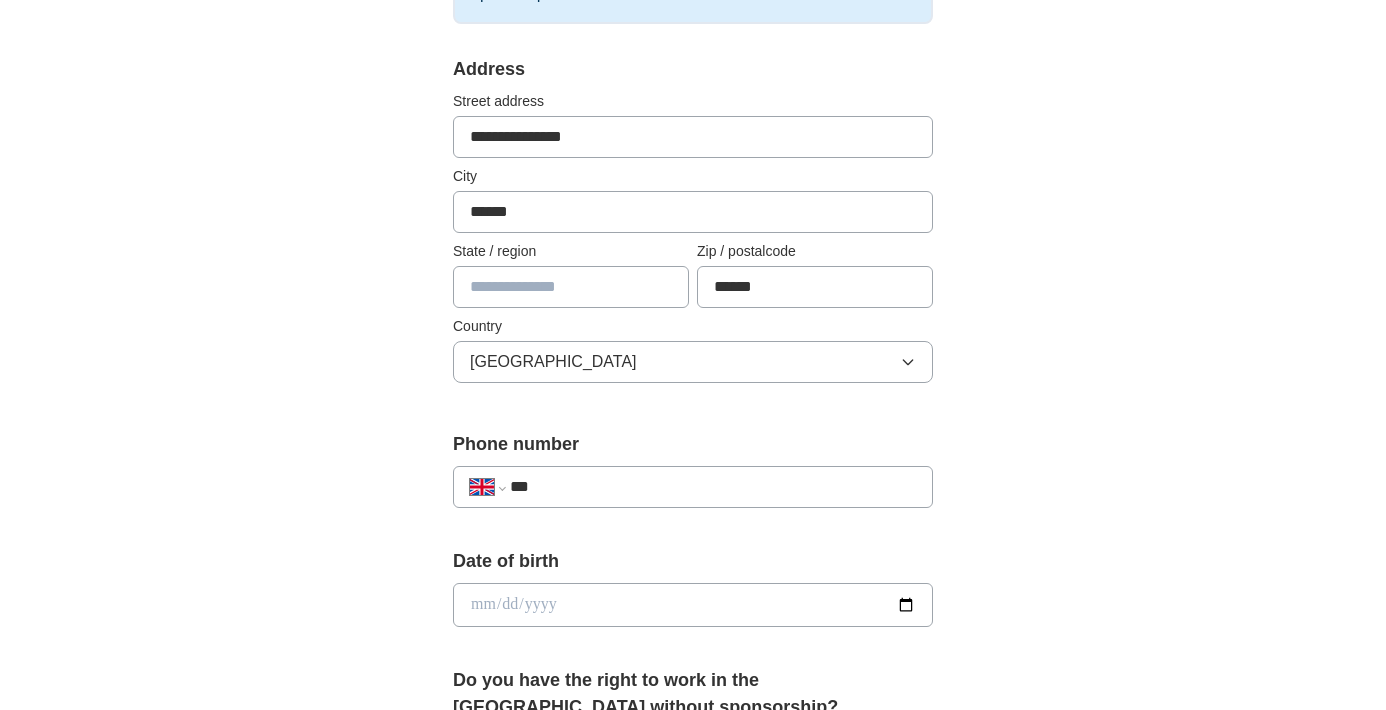 scroll, scrollTop: 401, scrollLeft: 0, axis: vertical 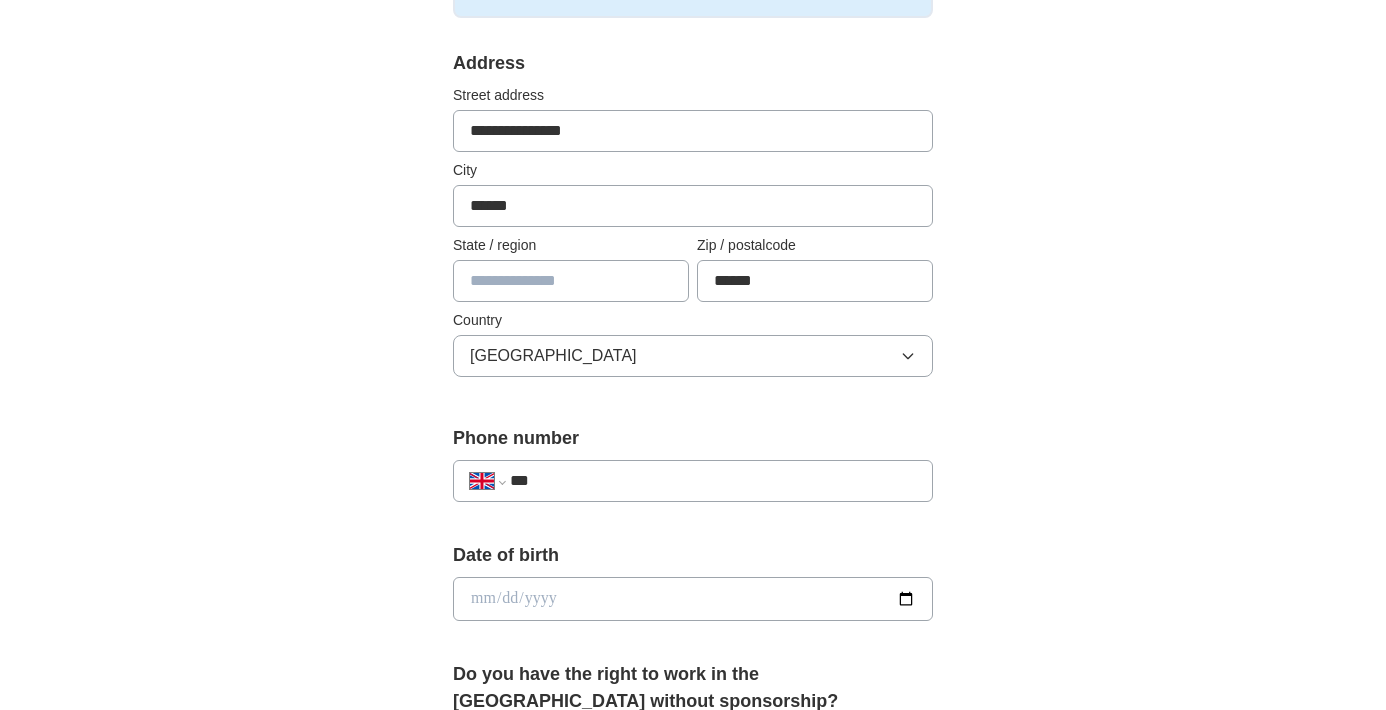 click on "***" at bounding box center [713, 481] 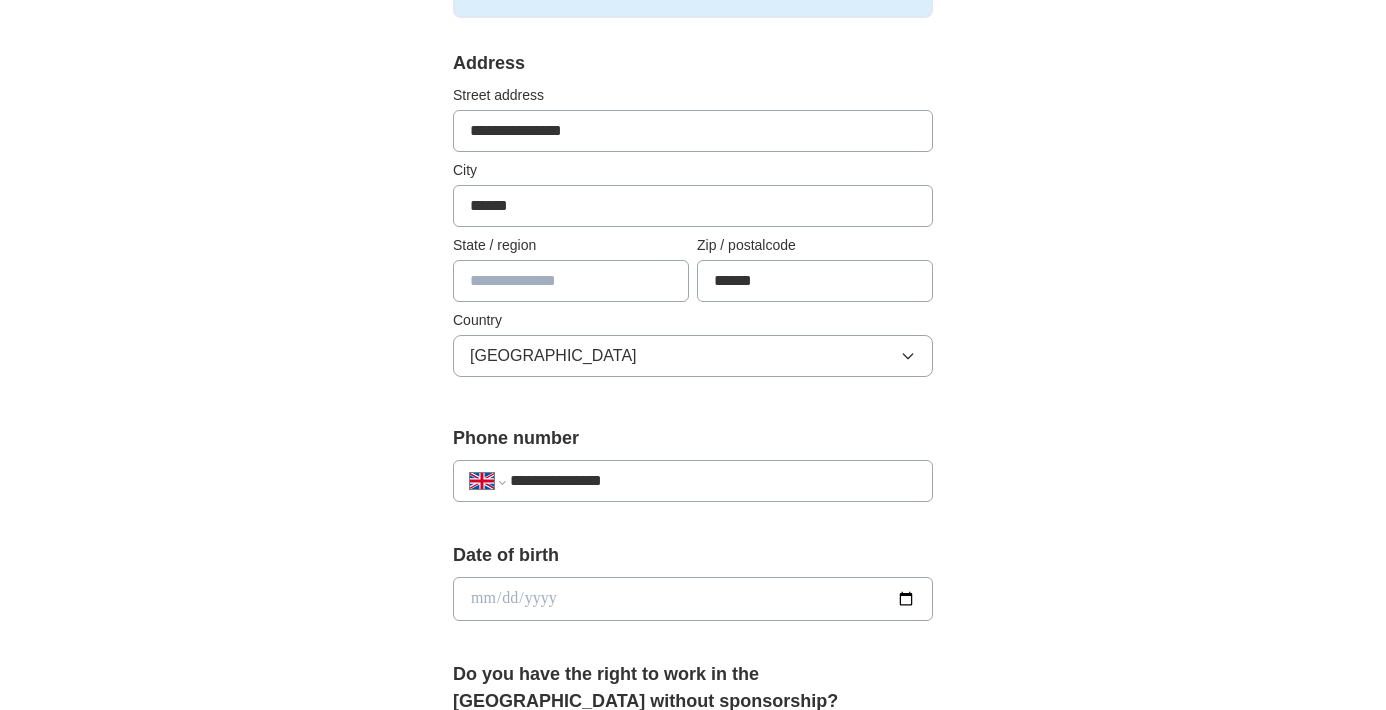 type on "**********" 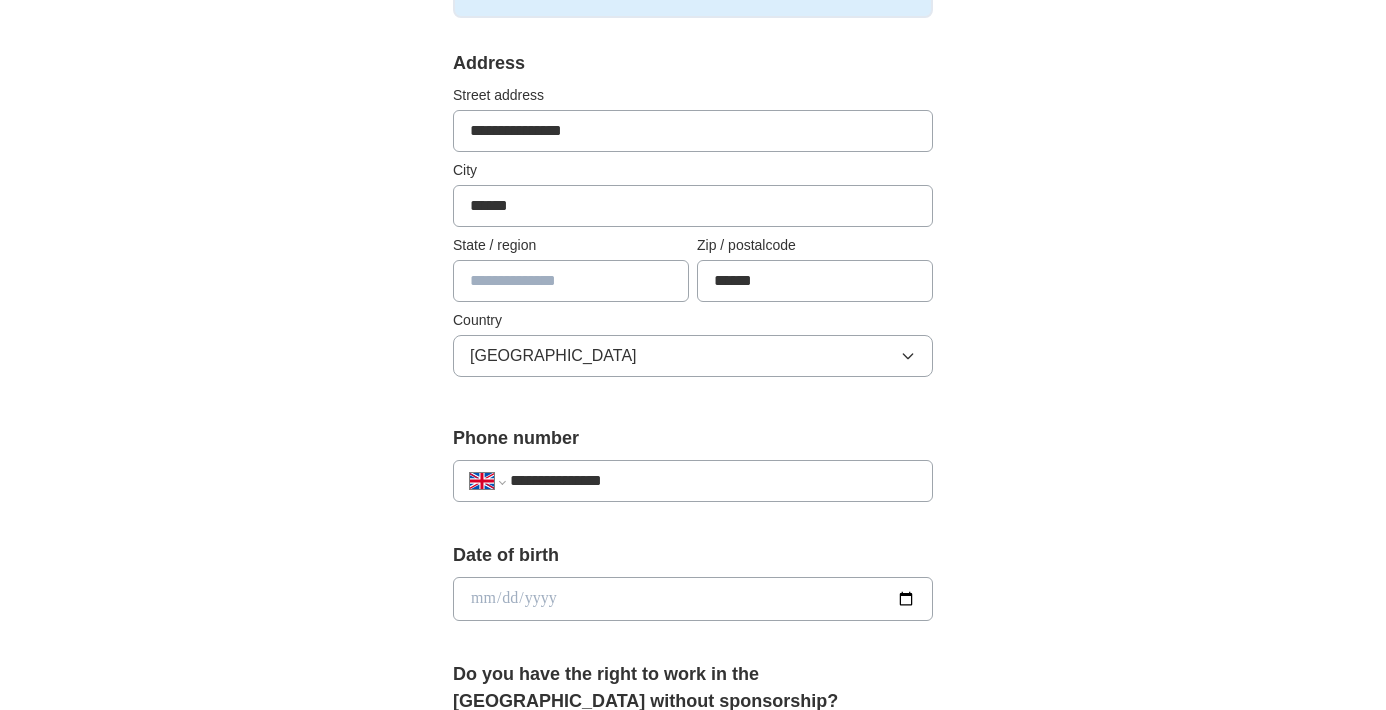 click at bounding box center [693, 599] 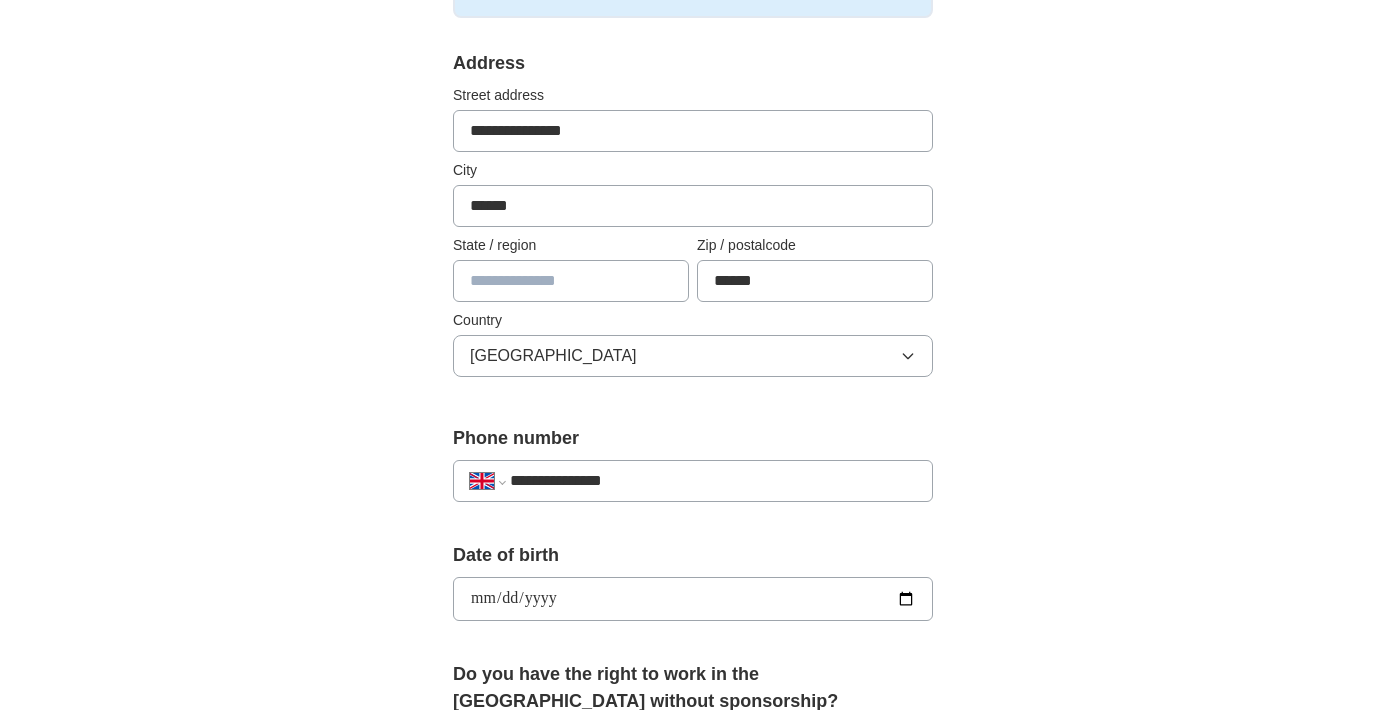 type on "**********" 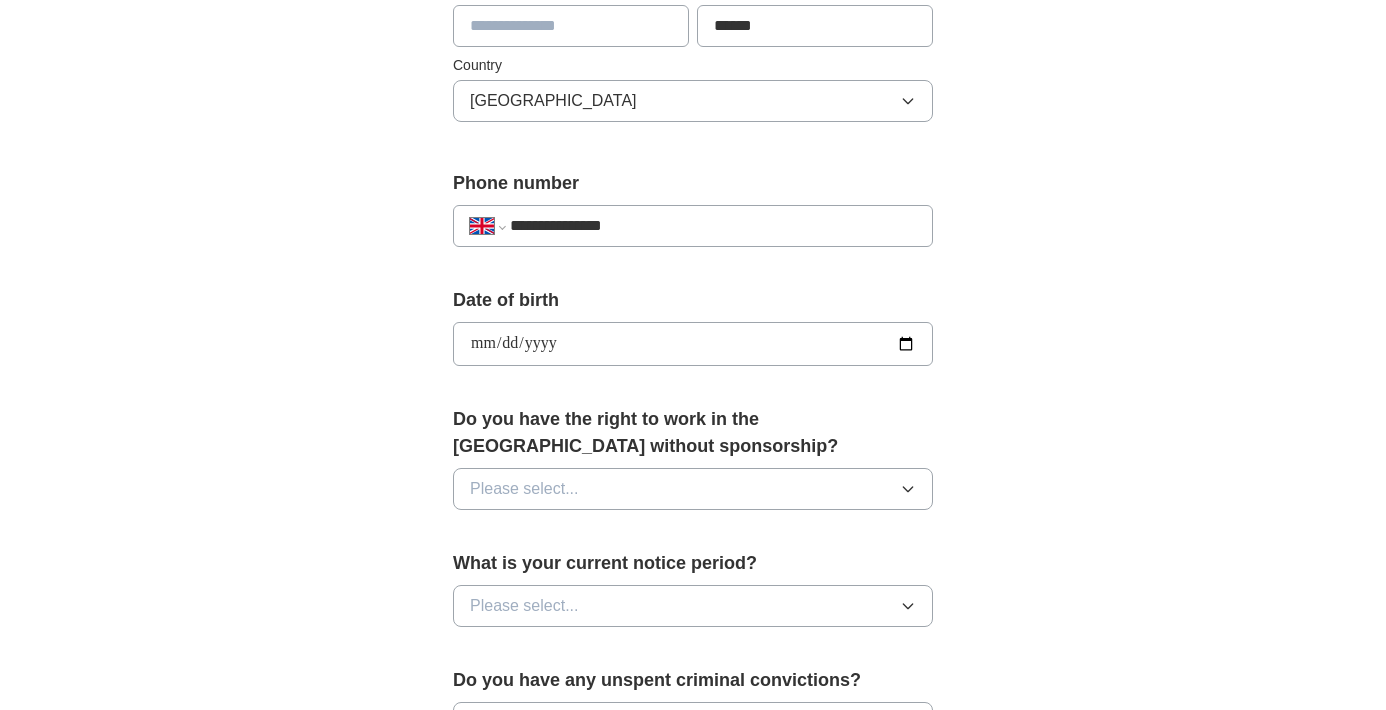 scroll, scrollTop: 660, scrollLeft: 0, axis: vertical 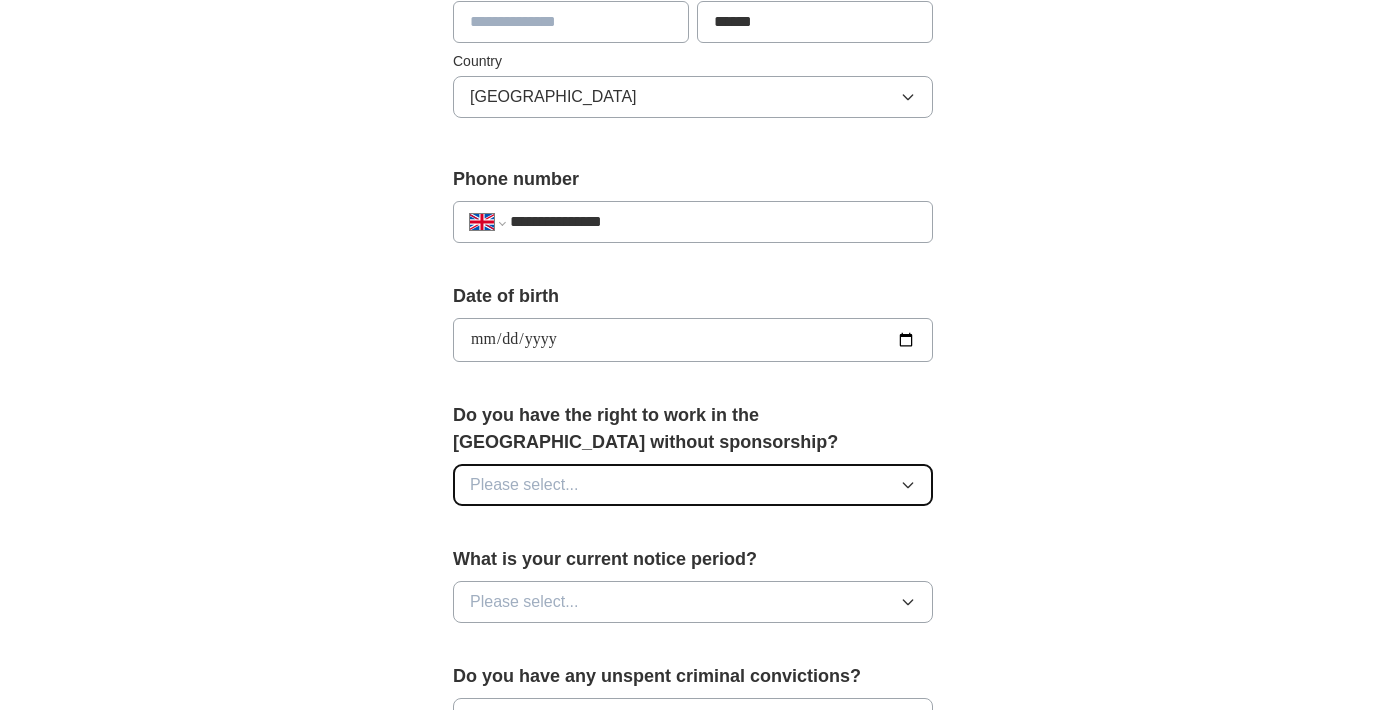 click on "Please select..." at bounding box center (693, 485) 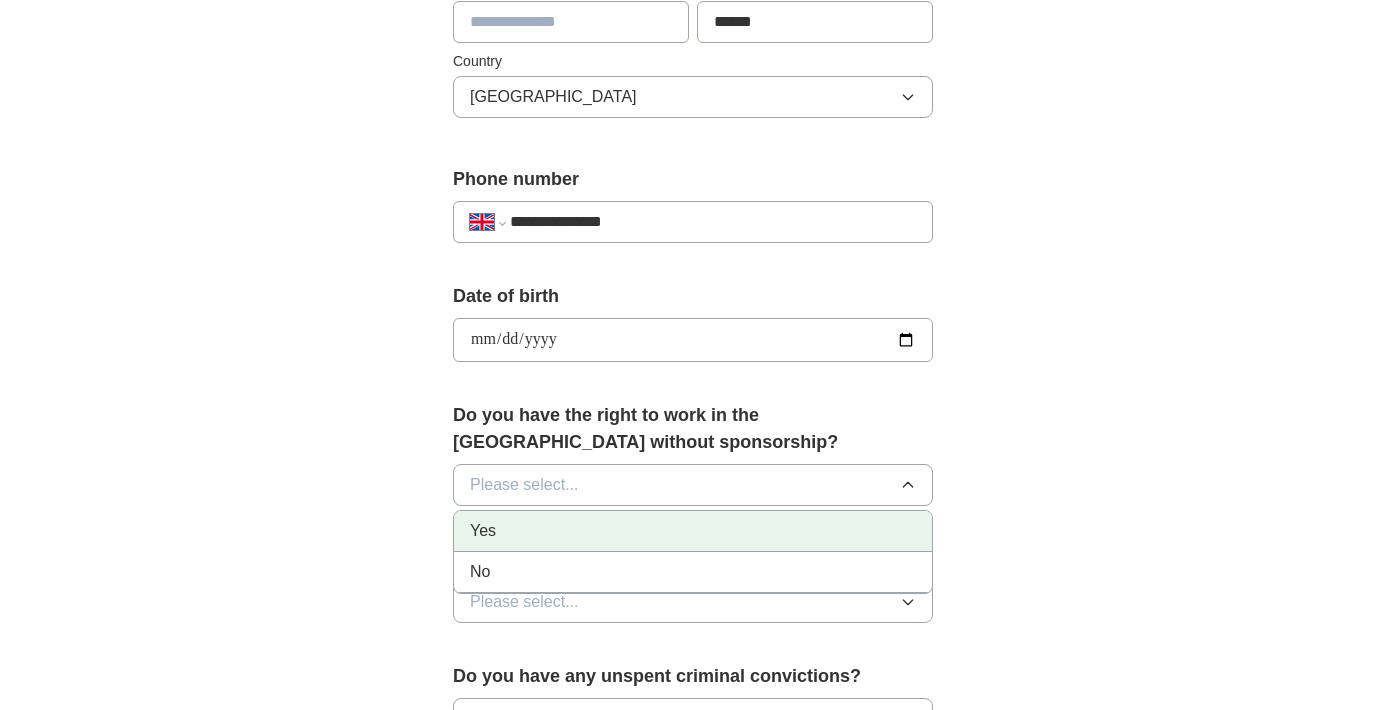 click on "Yes" at bounding box center [693, 531] 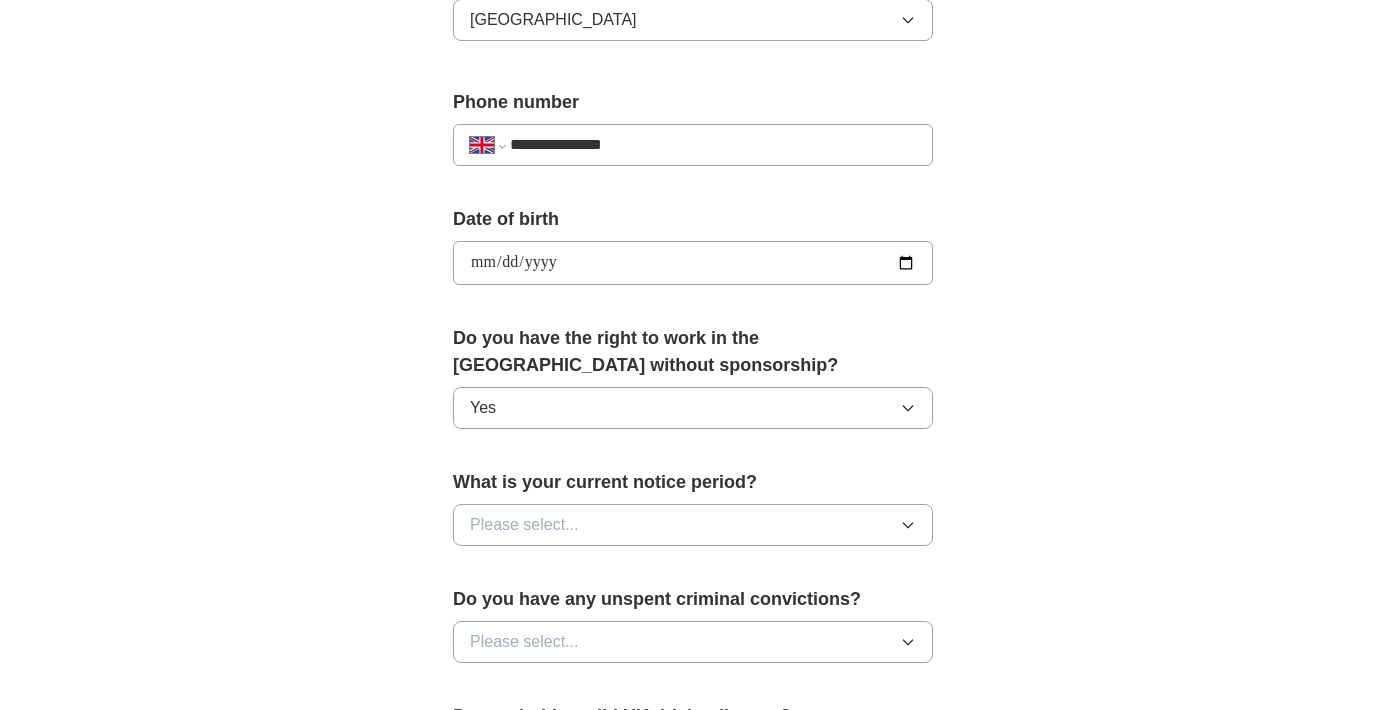 scroll, scrollTop: 740, scrollLeft: 0, axis: vertical 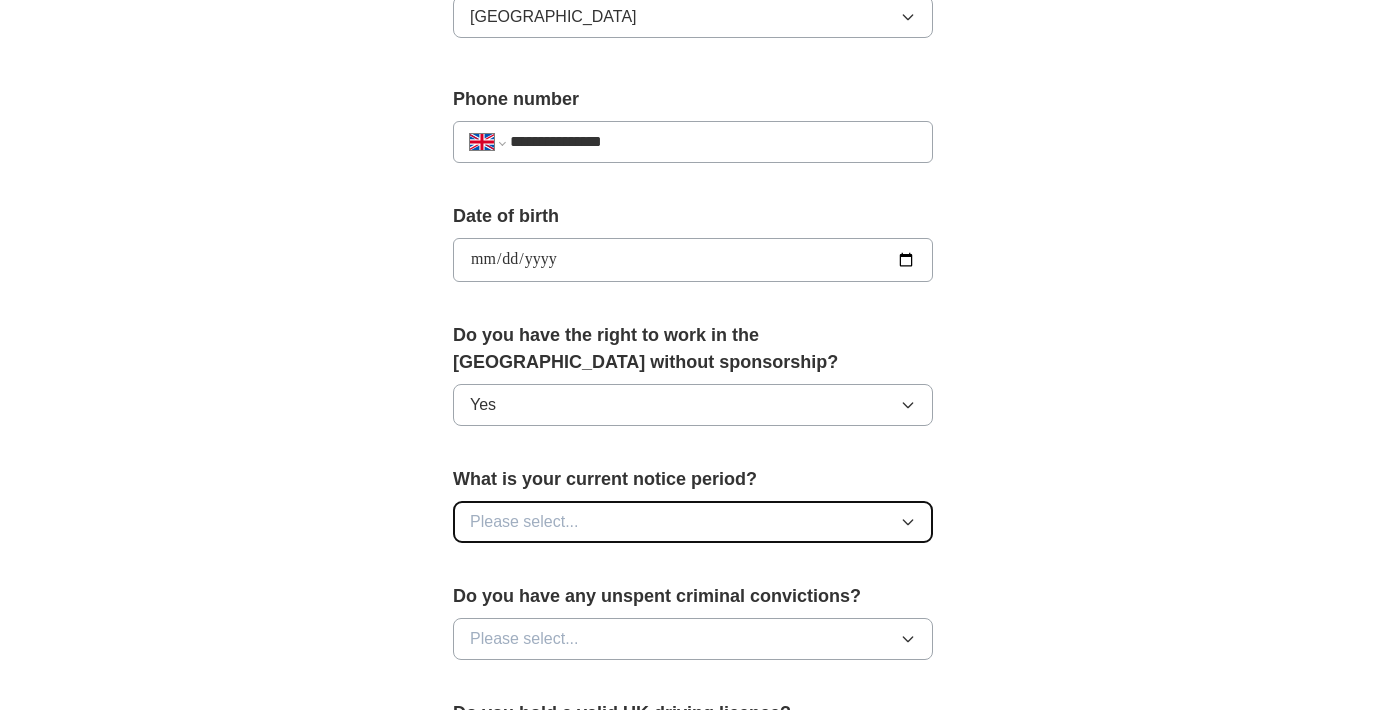 click on "Please select..." at bounding box center (693, 522) 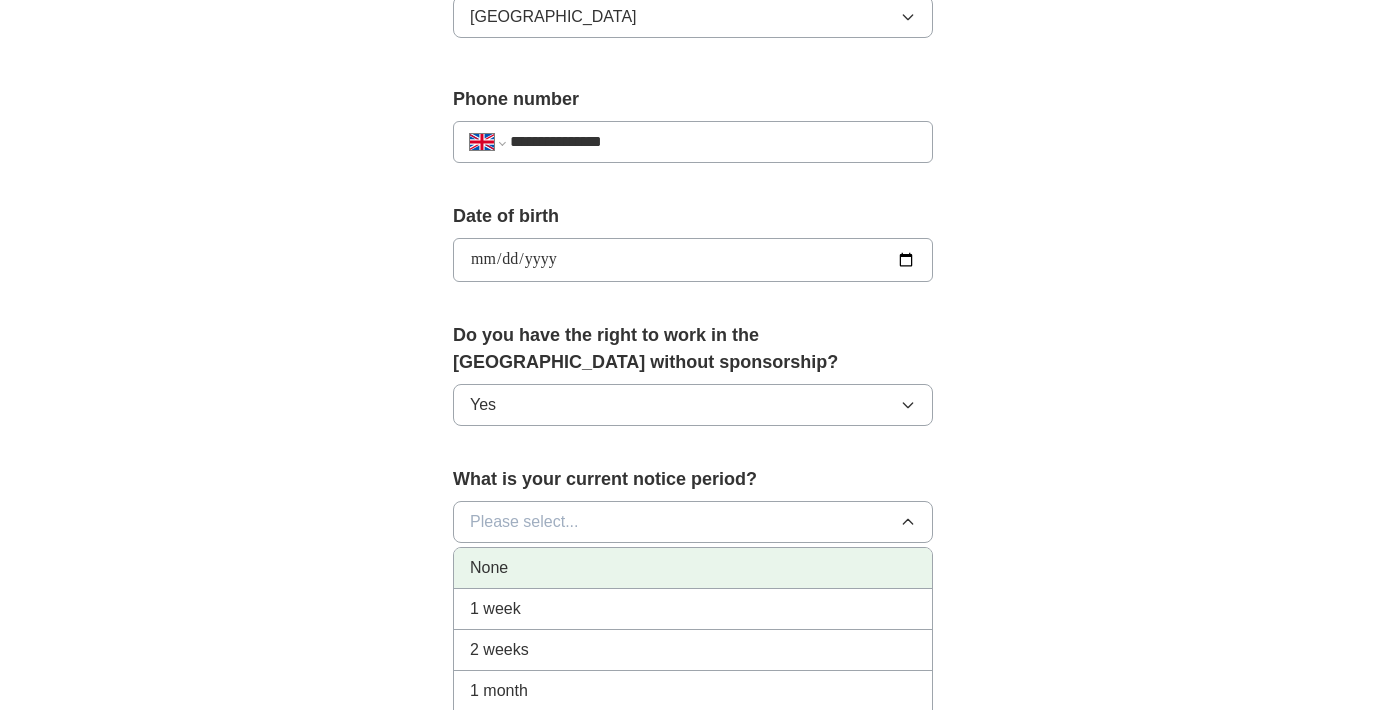 click on "None" at bounding box center (693, 568) 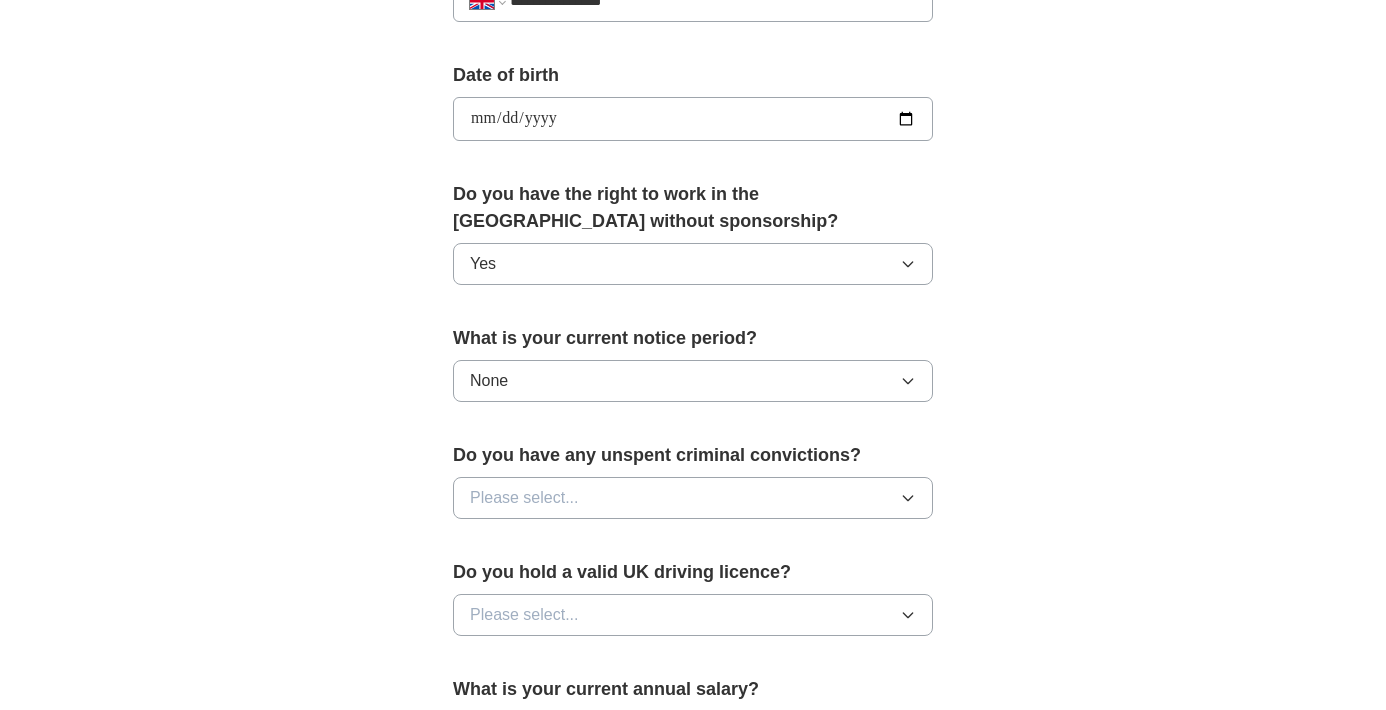 scroll, scrollTop: 889, scrollLeft: 0, axis: vertical 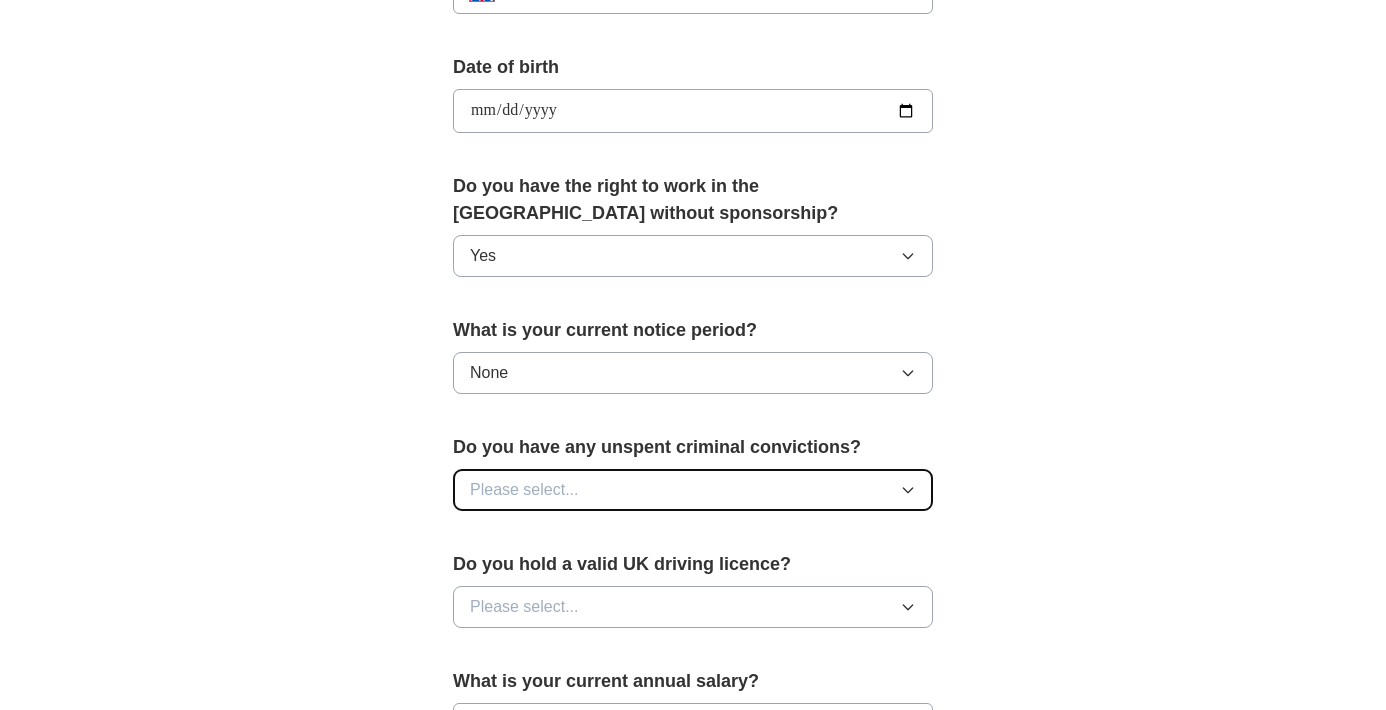 click on "Please select..." at bounding box center (693, 490) 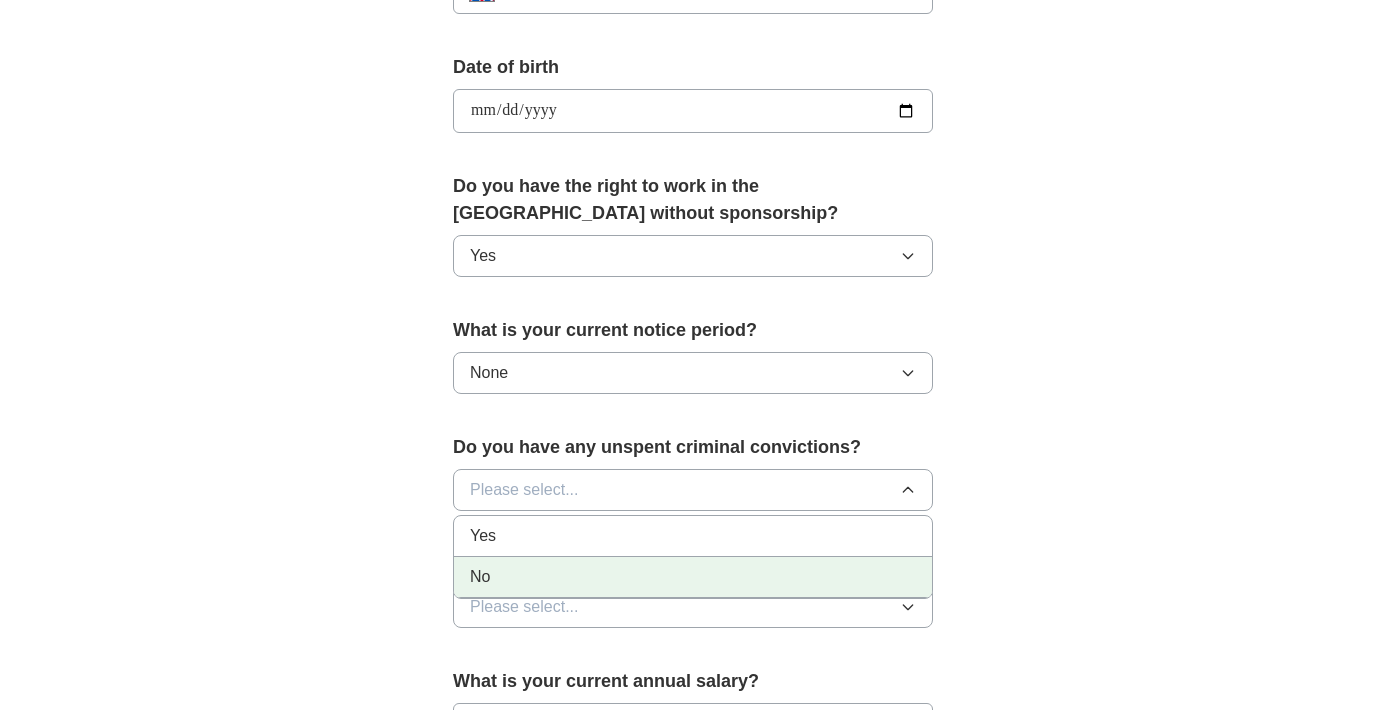 click on "No" at bounding box center (693, 577) 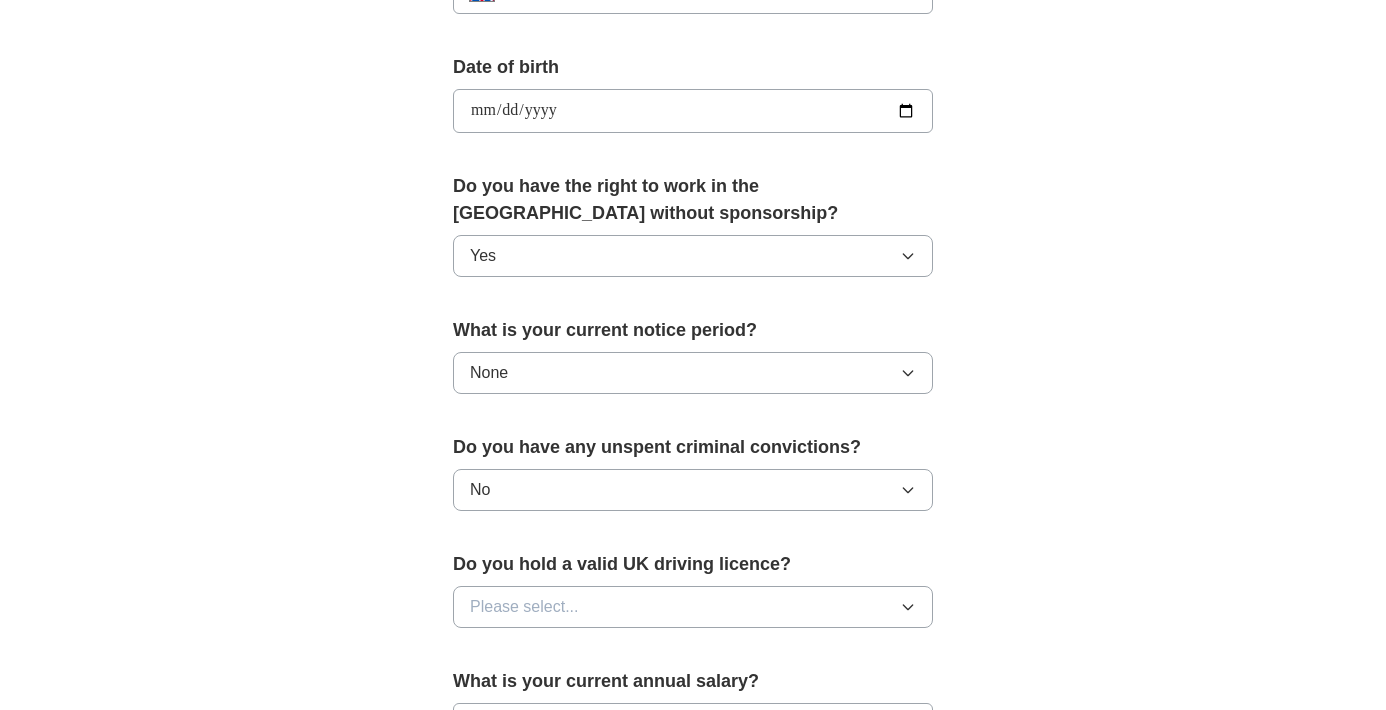 scroll, scrollTop: 953, scrollLeft: 0, axis: vertical 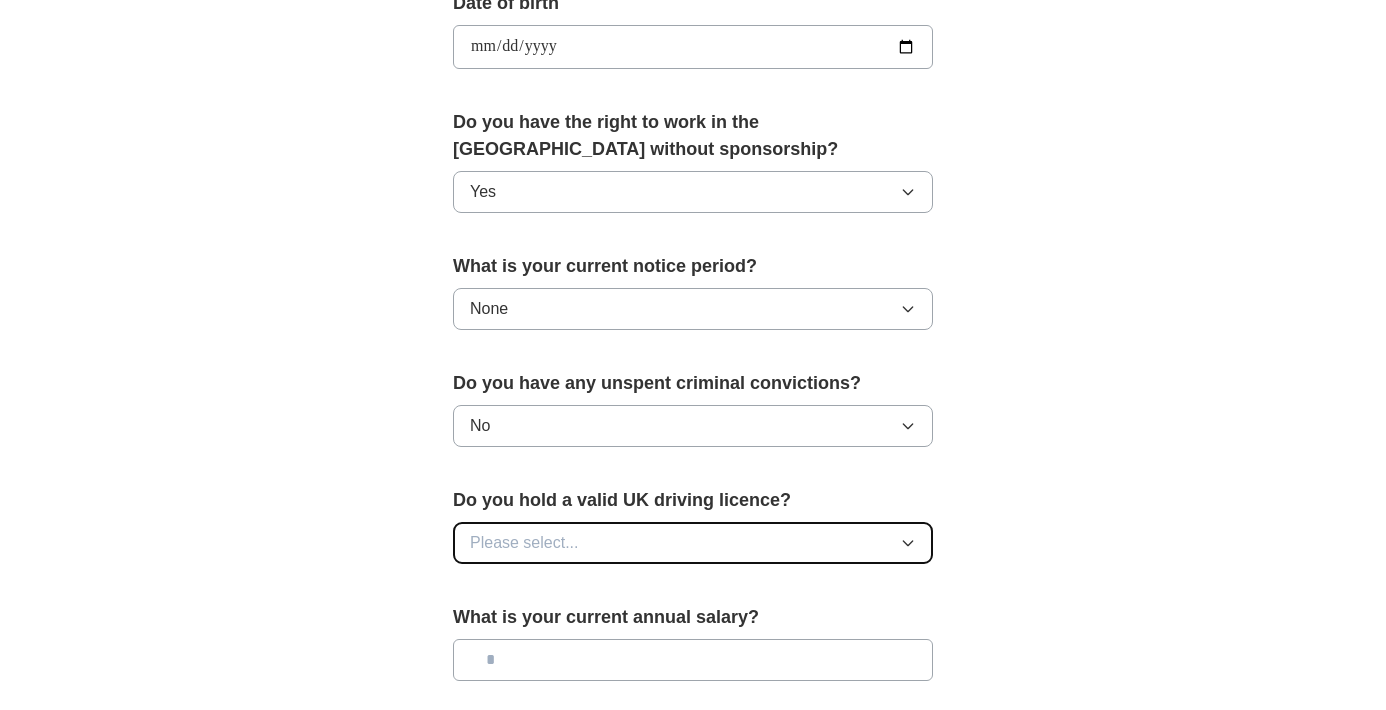 click on "Please select..." at bounding box center [693, 543] 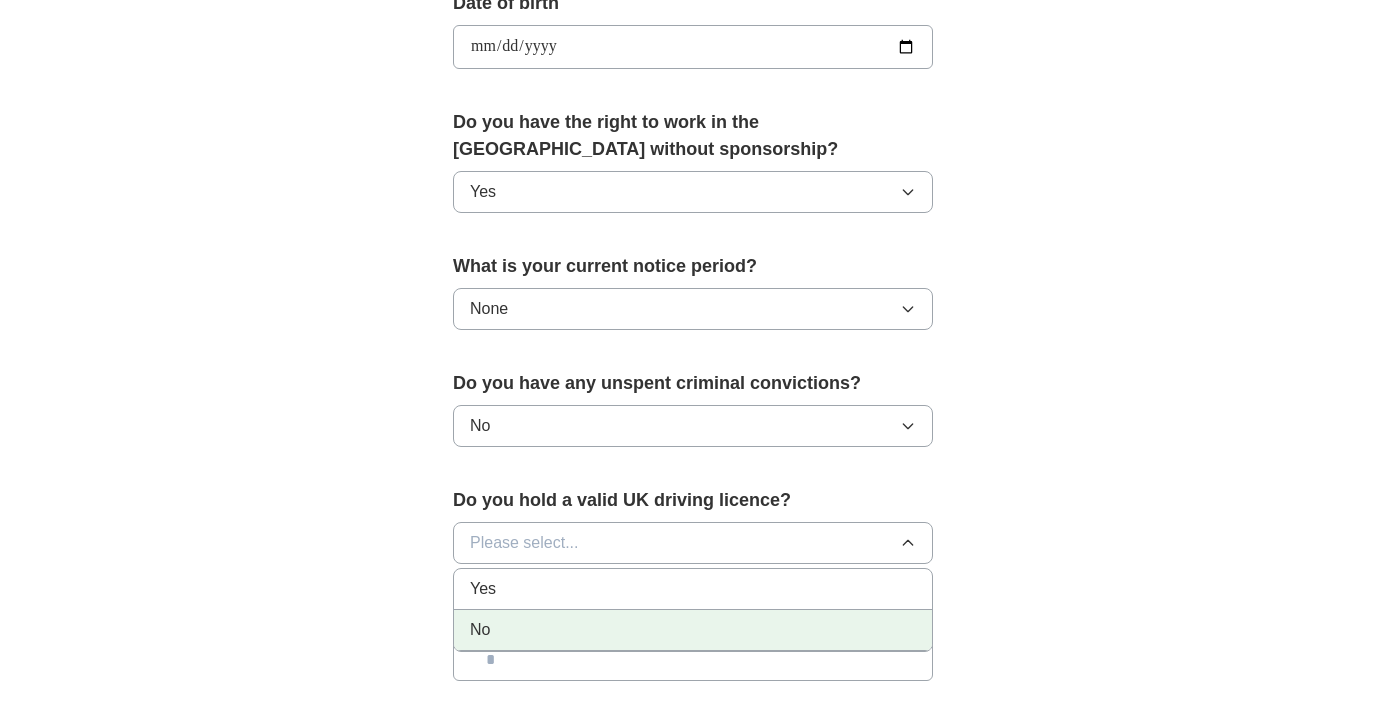 click on "No" at bounding box center (693, 630) 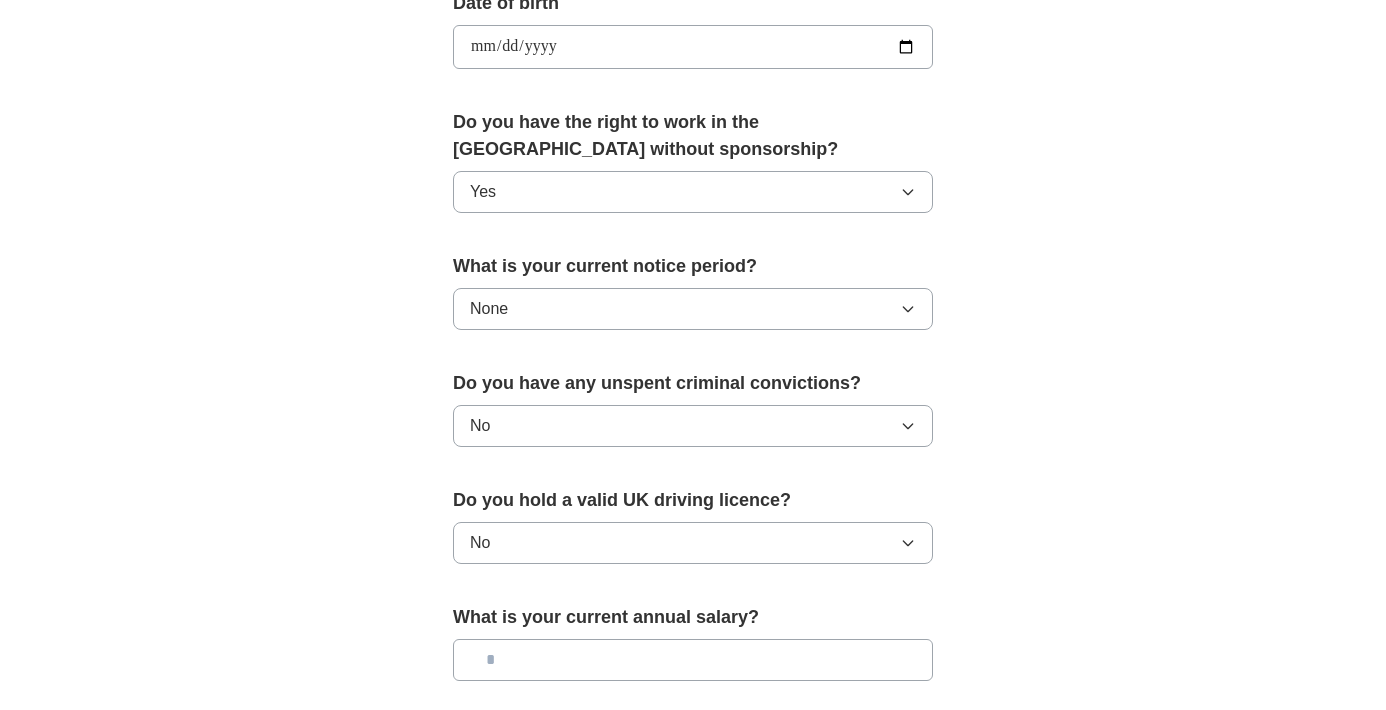 scroll, scrollTop: 1170, scrollLeft: 0, axis: vertical 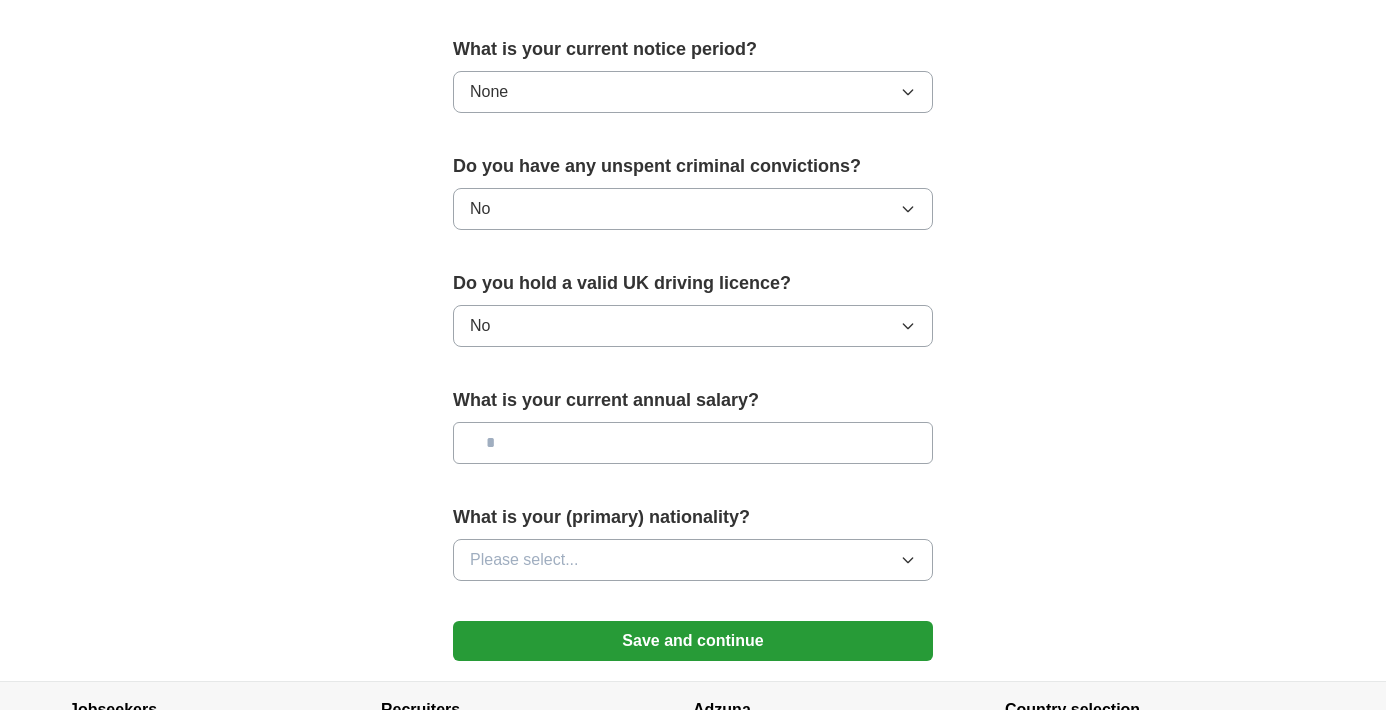 click at bounding box center [693, 443] 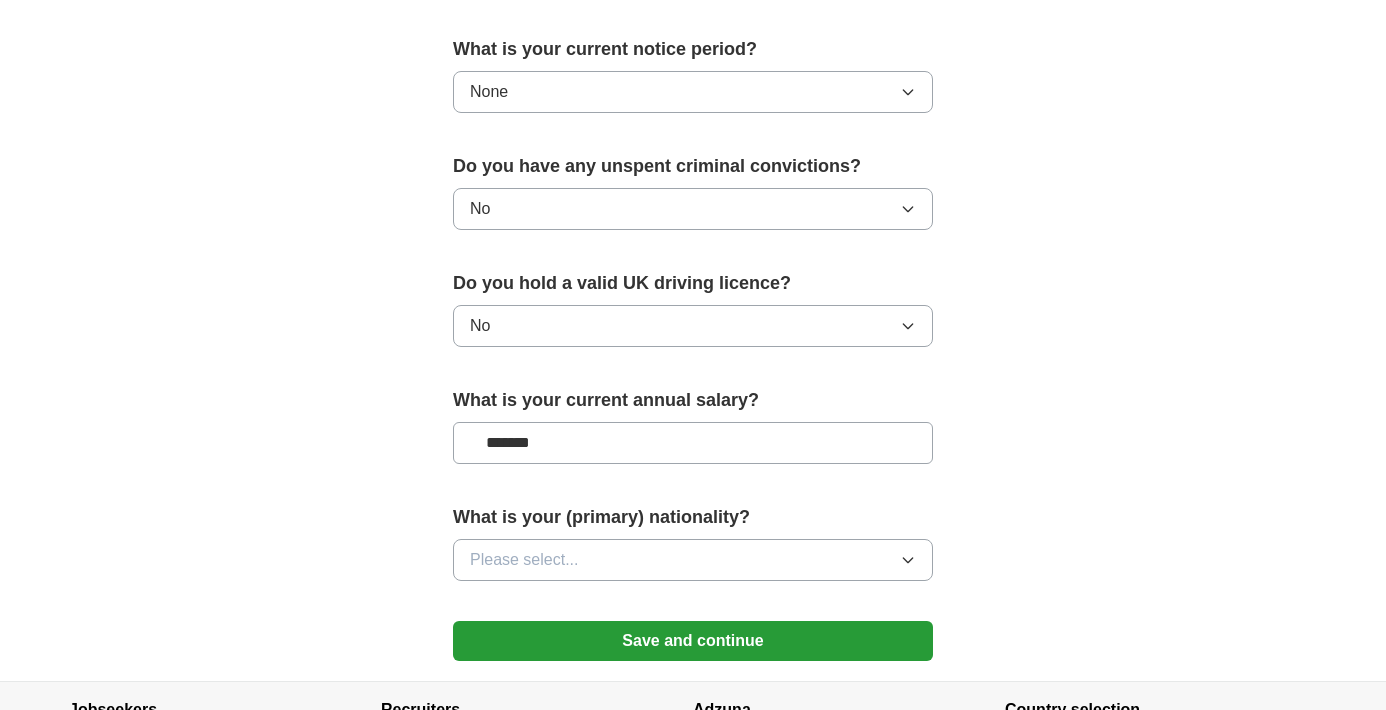 type on "*******" 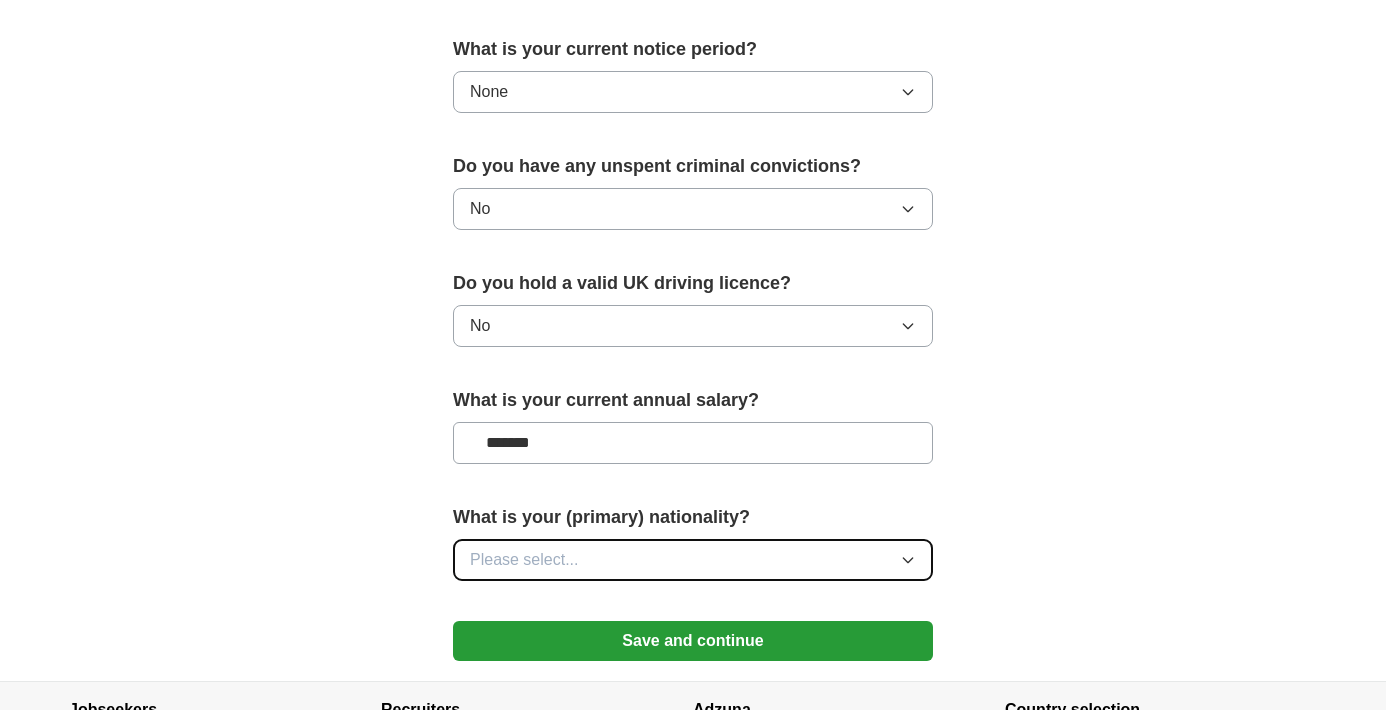 click on "Please select..." at bounding box center [693, 560] 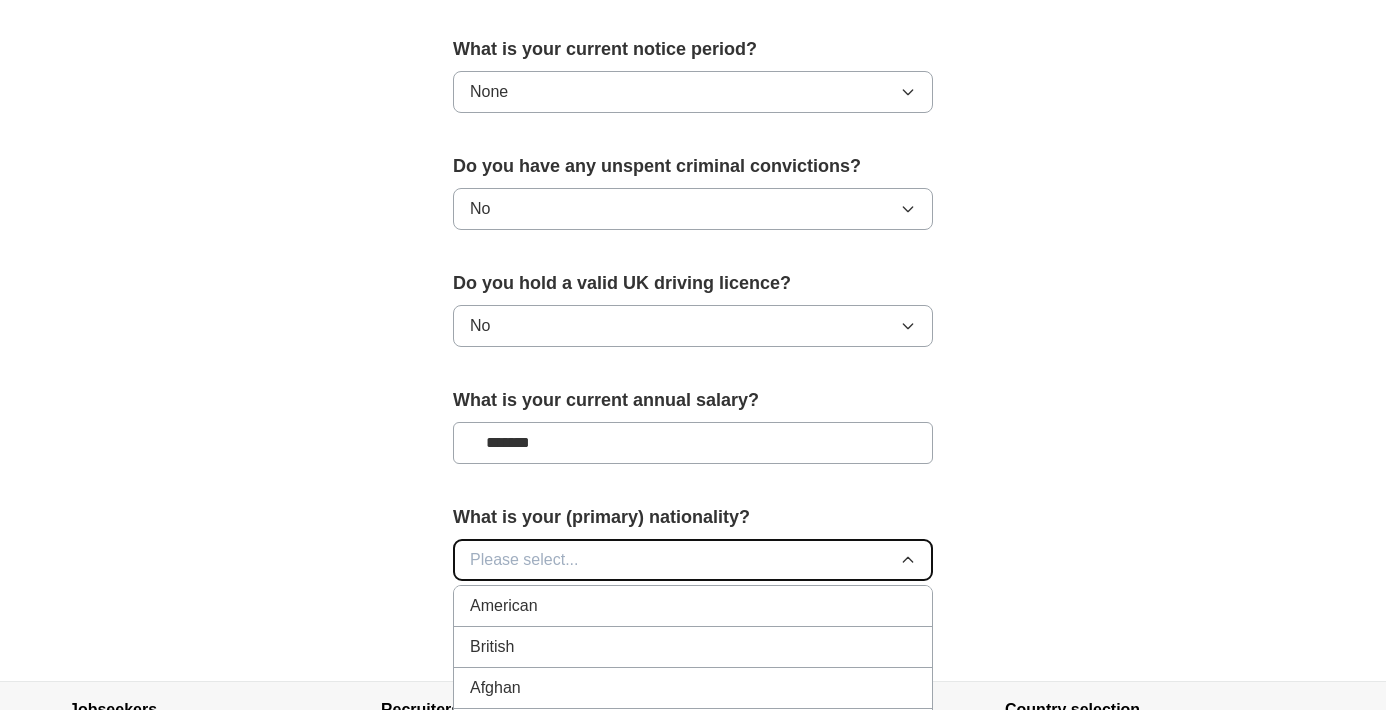 type 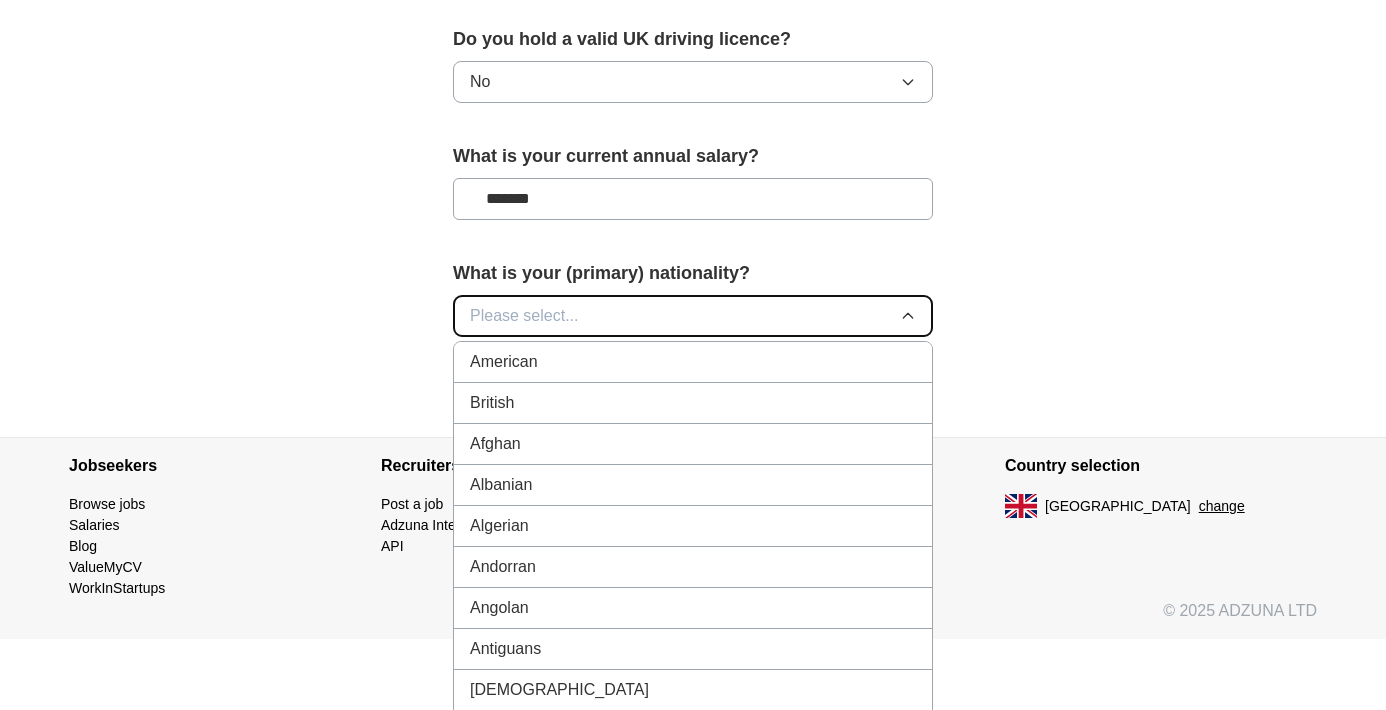 scroll, scrollTop: 1445, scrollLeft: 0, axis: vertical 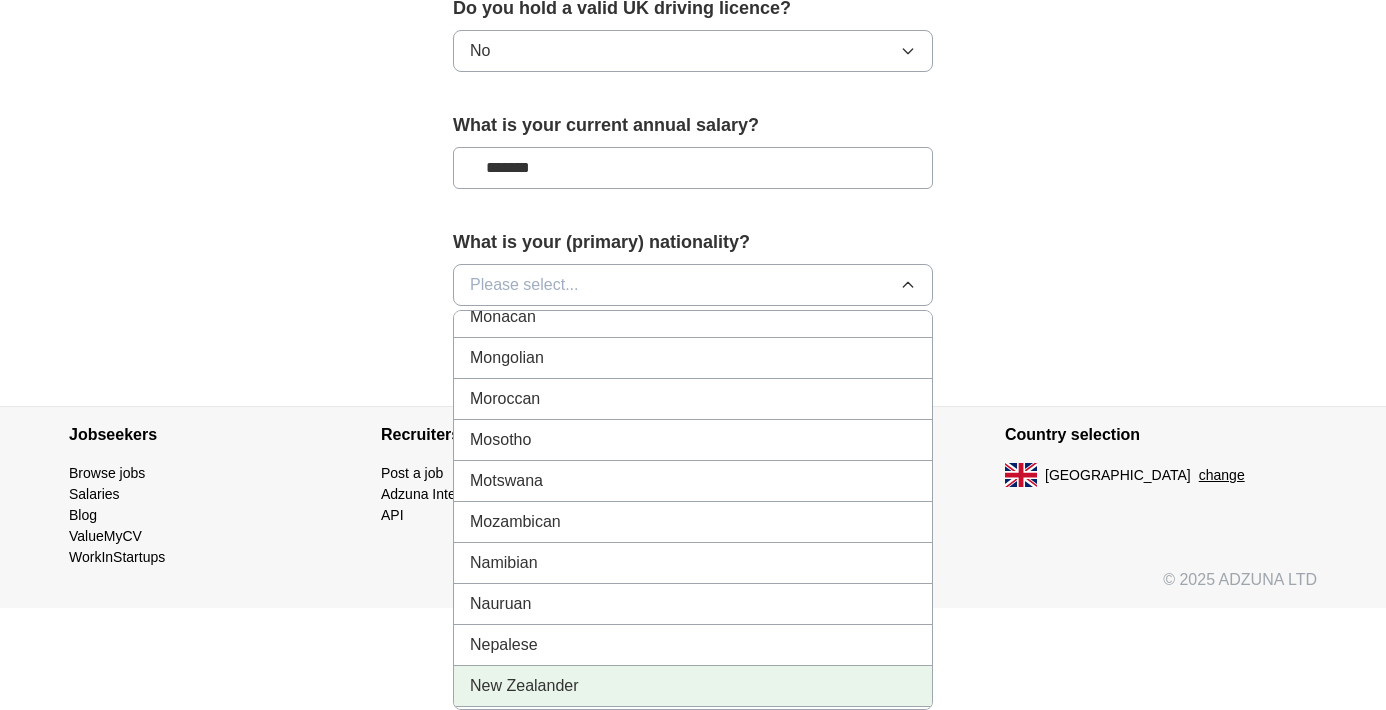 click on "New Zealander" at bounding box center [693, 686] 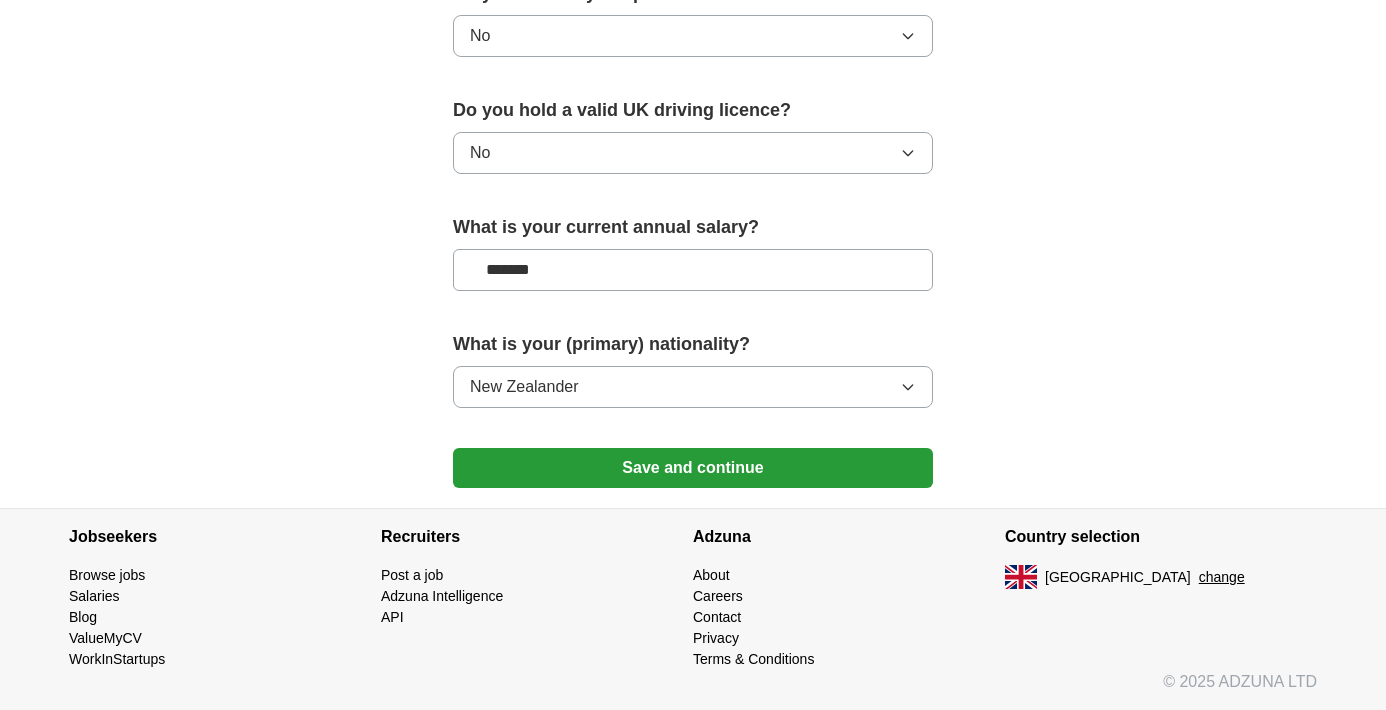 scroll, scrollTop: 1343, scrollLeft: 0, axis: vertical 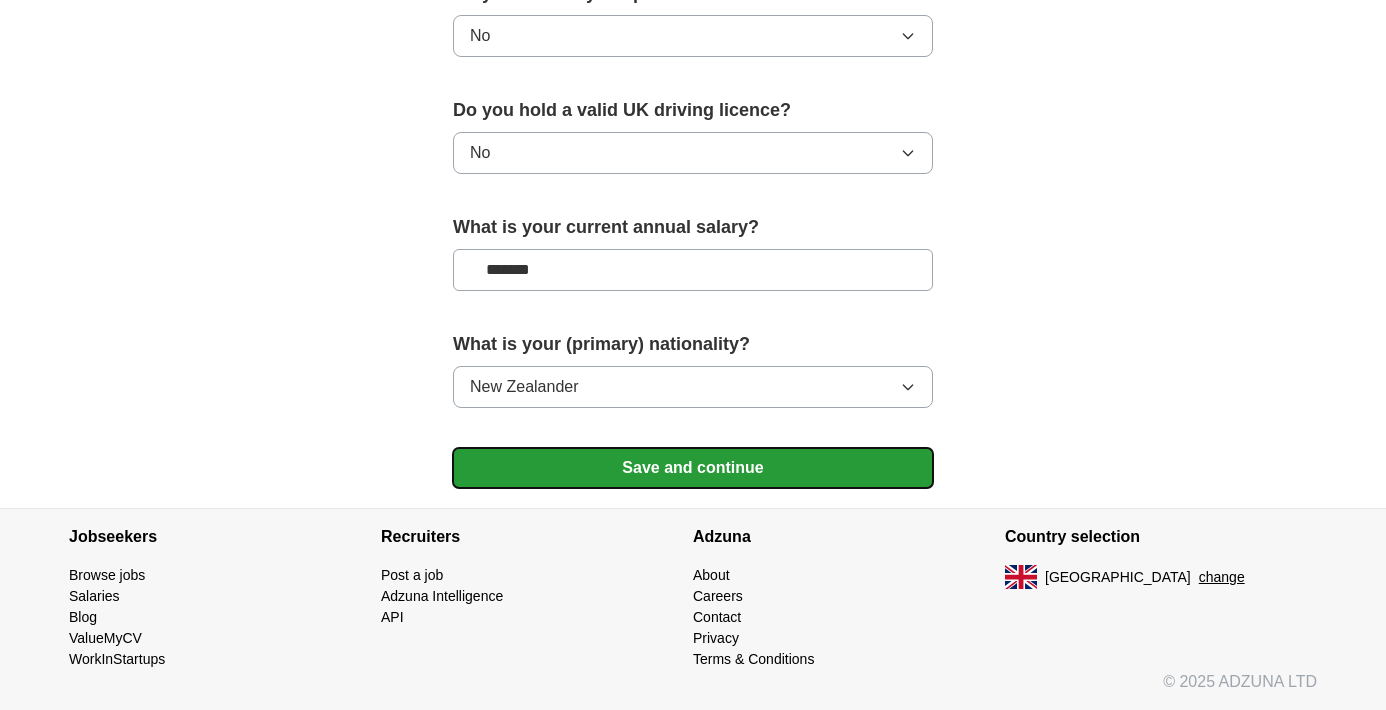 click on "Save and continue" at bounding box center [693, 468] 